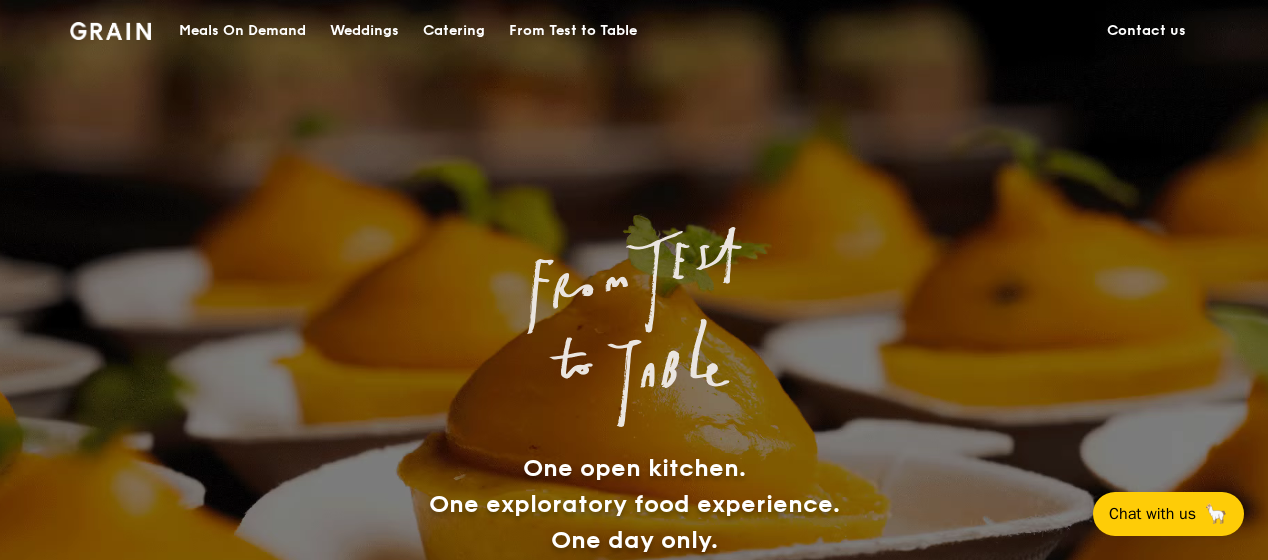 scroll, scrollTop: 0, scrollLeft: 0, axis: both 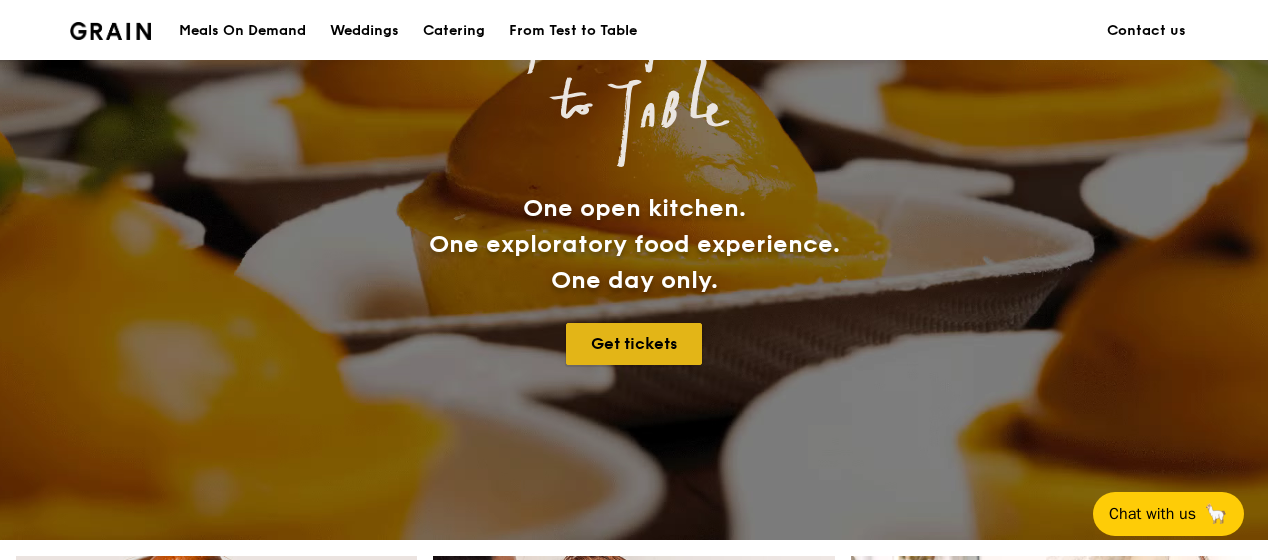 click on "Get tickets" at bounding box center [634, 344] 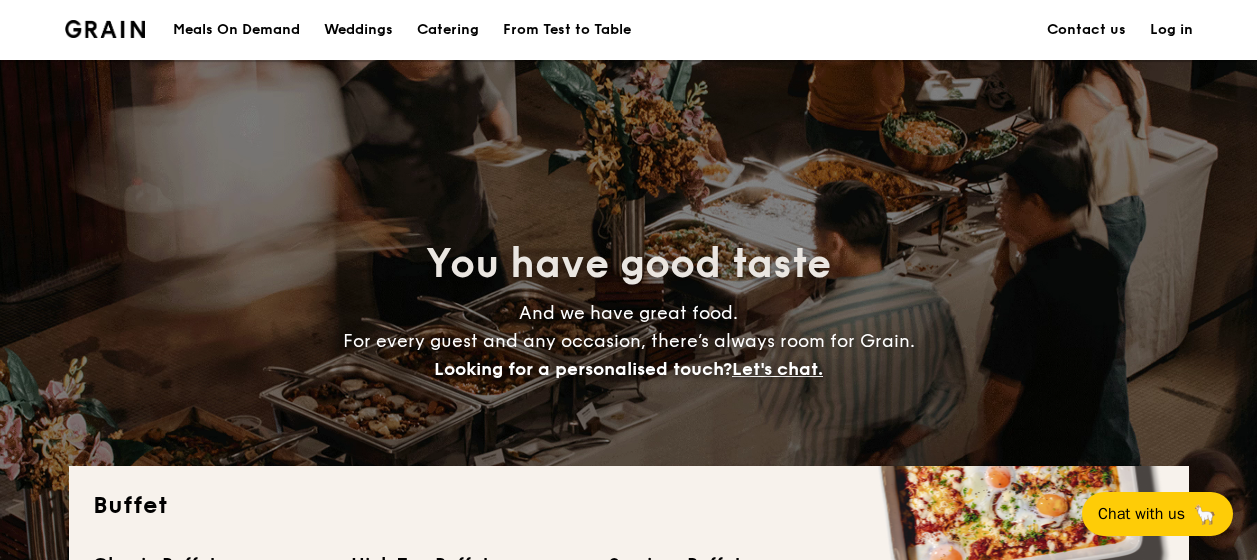 scroll, scrollTop: 0, scrollLeft: 0, axis: both 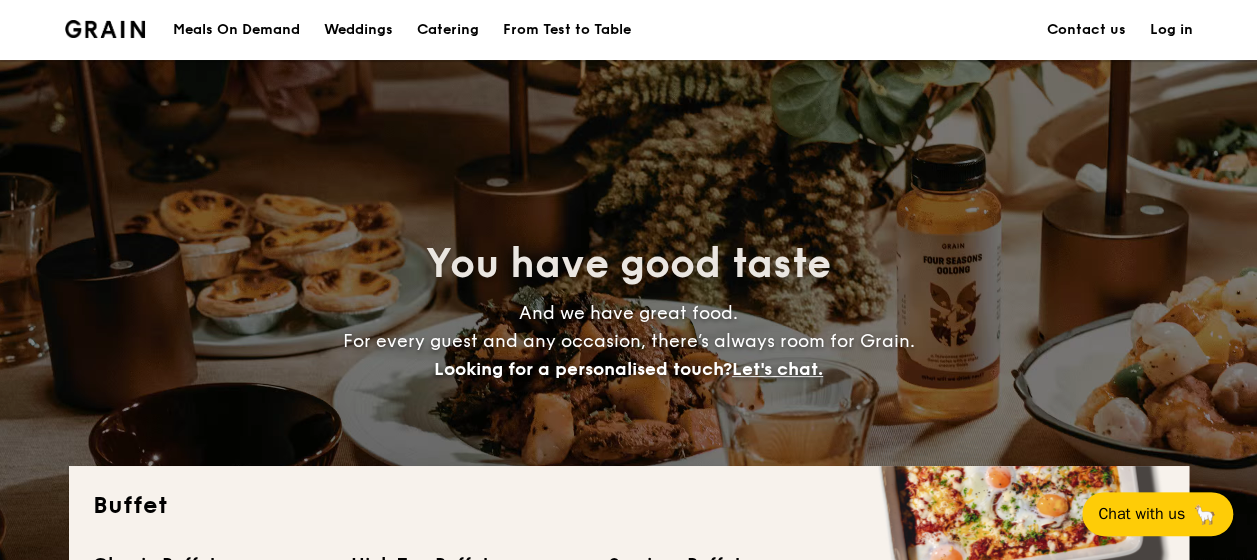 click on "Catering" at bounding box center [448, 30] 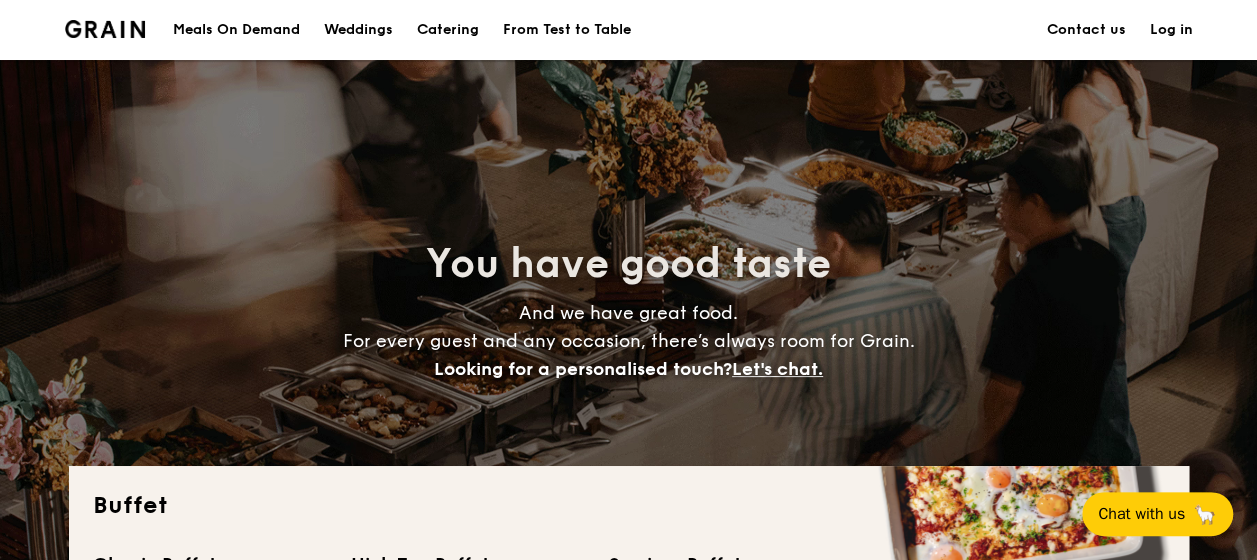 click on "Catering" at bounding box center [448, 30] 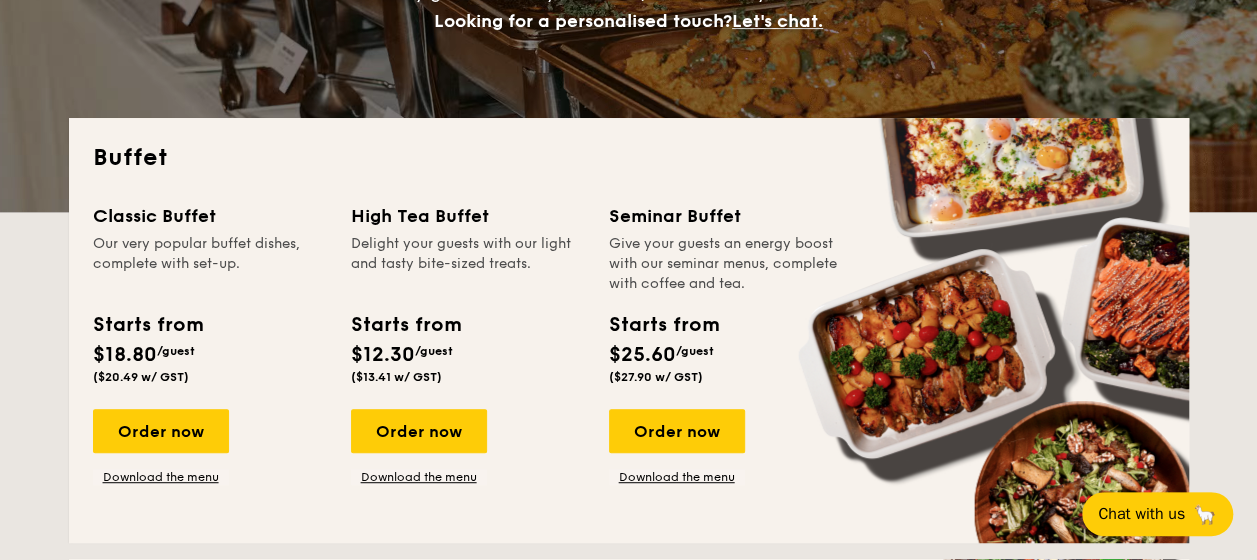 scroll, scrollTop: 363, scrollLeft: 0, axis: vertical 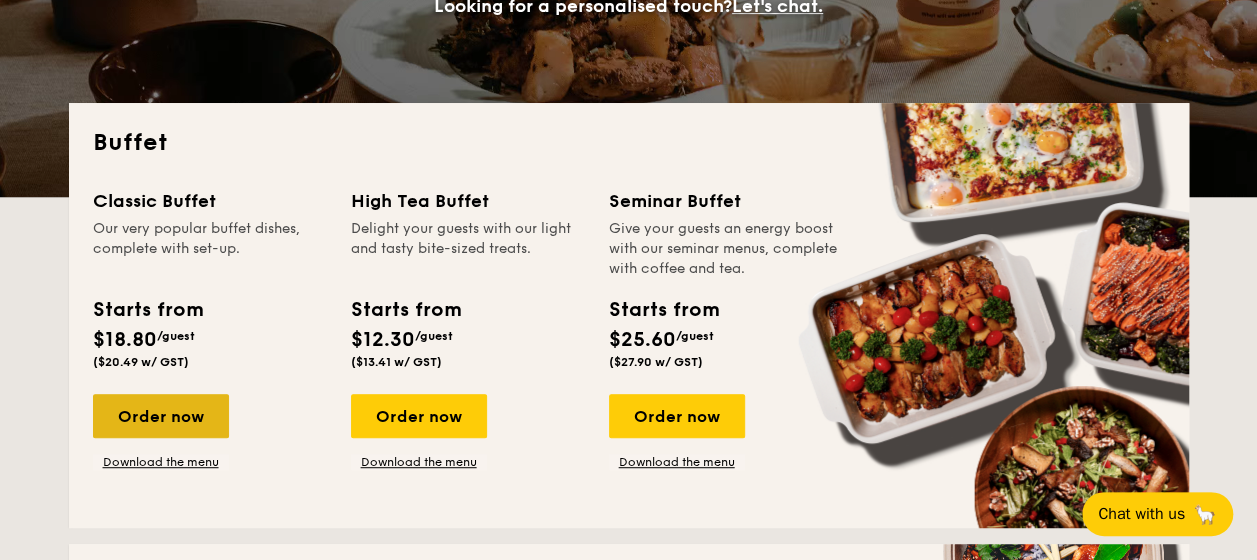 click on "Order now" at bounding box center (161, 416) 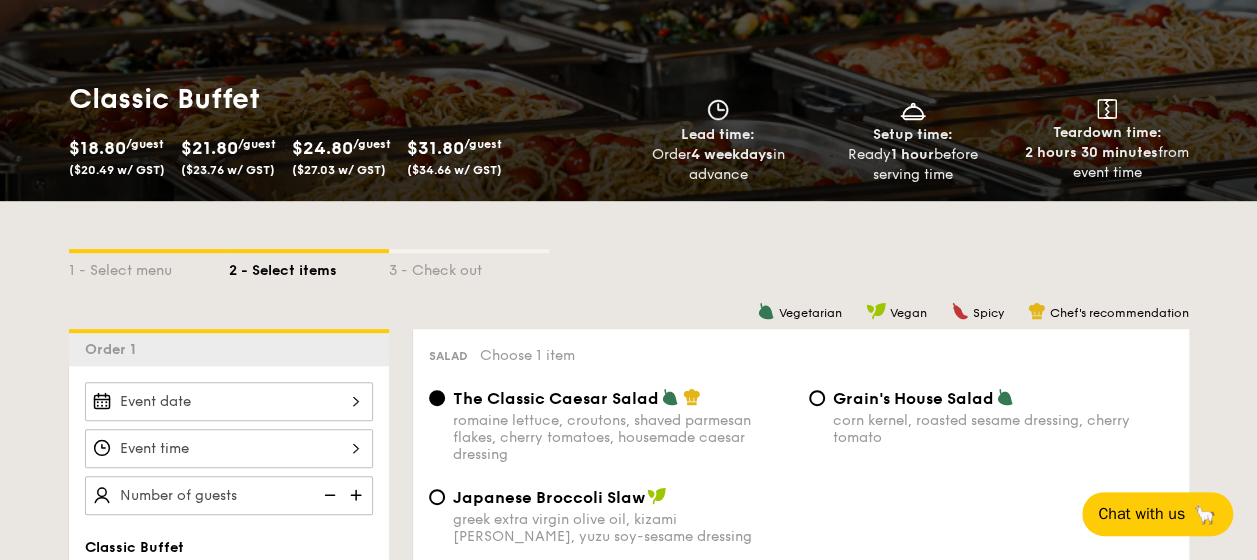 scroll, scrollTop: 384, scrollLeft: 0, axis: vertical 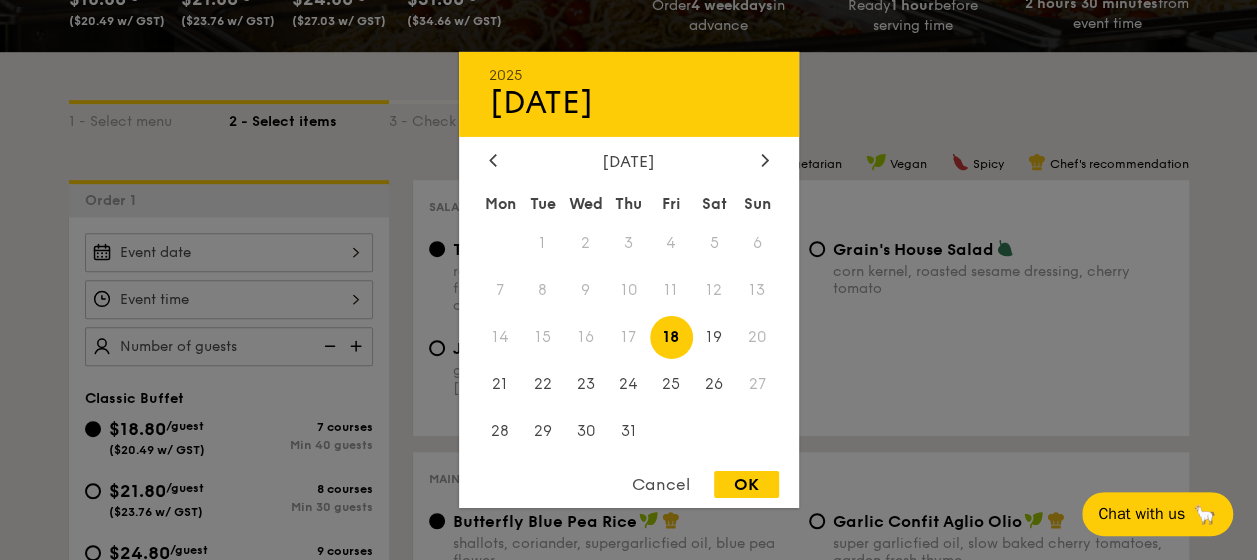click on "2025   Jul 18       July 2025     Mon Tue Wed Thu Fri Sat Sun   1 2 3 4 5 6 7 8 9 10 11 12 13 14 15 16 17 18 19 20 21 22 23 24 25 26 27 28 29 30 31     Cancel   OK" at bounding box center (229, 252) 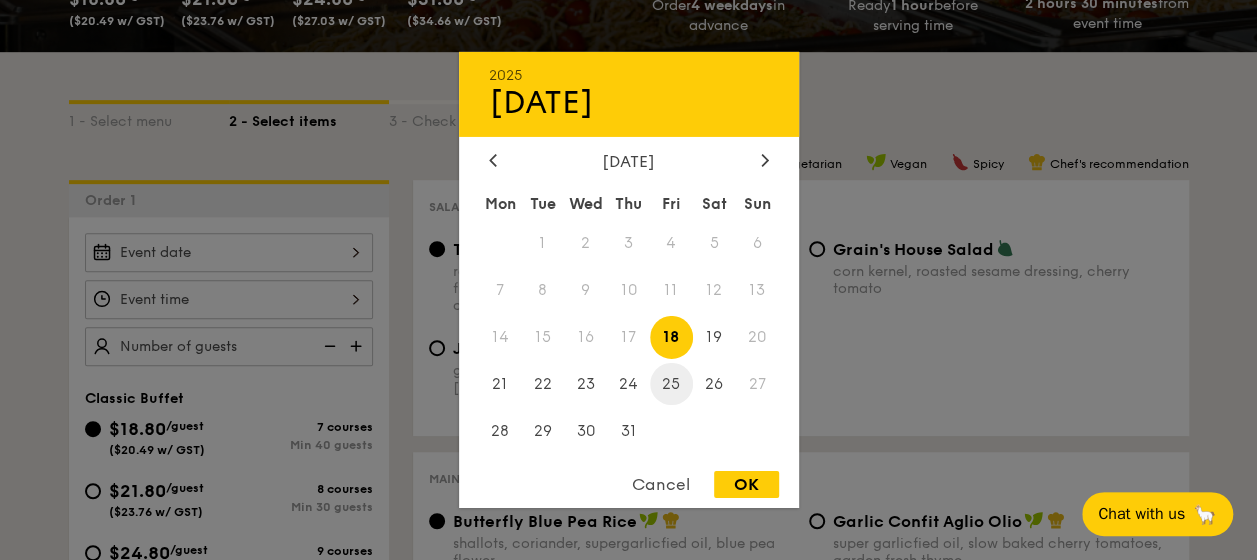 click on "25" at bounding box center (671, 383) 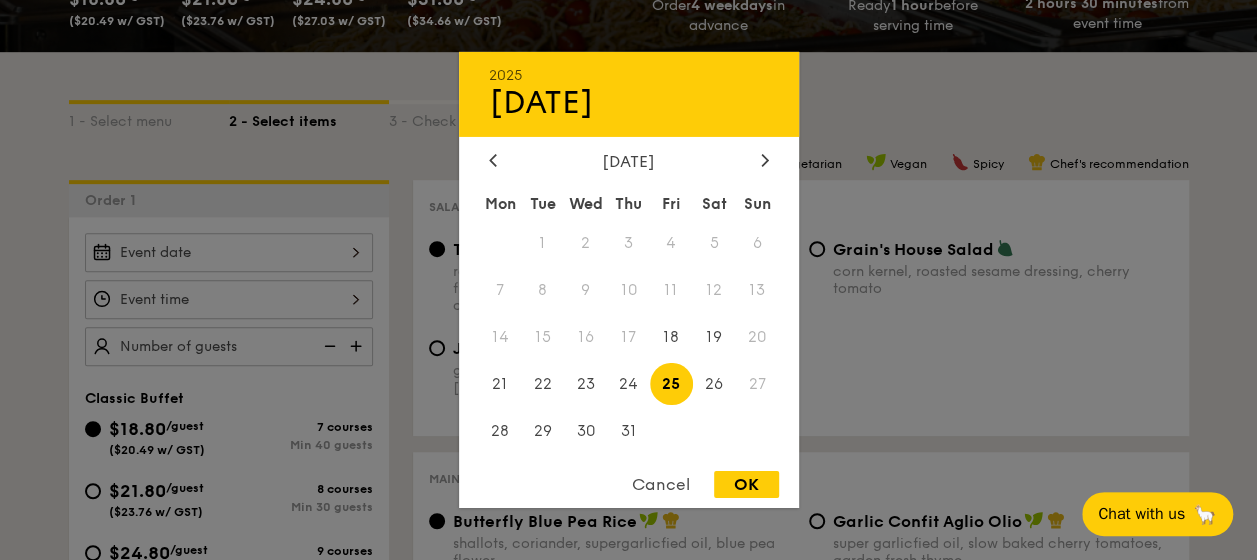 click on "OK" at bounding box center [746, 484] 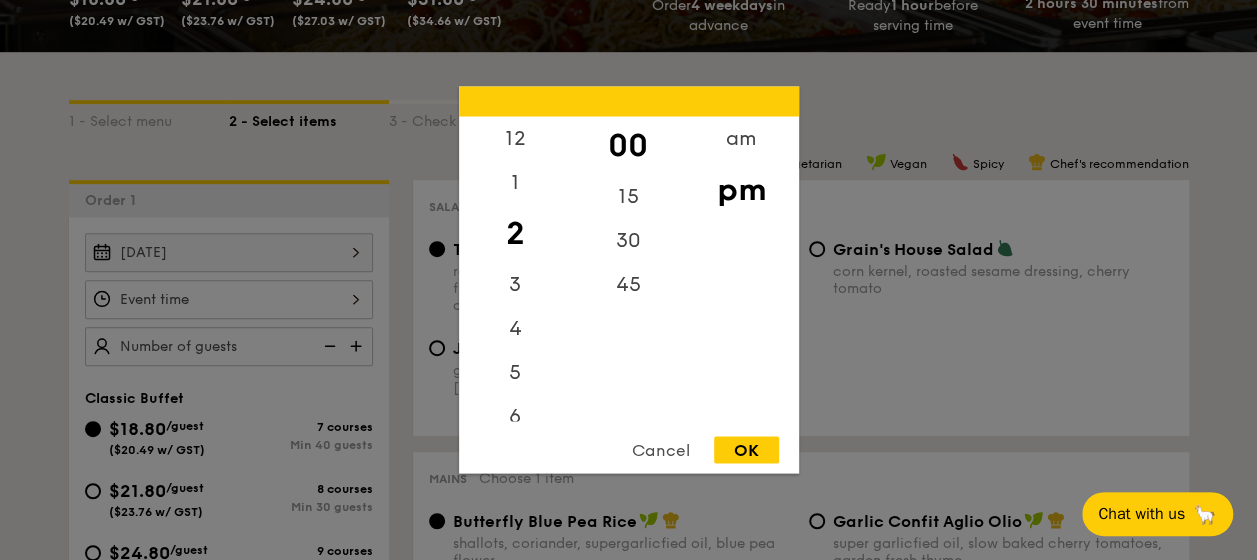 click on "12 1 2 3 4 5 6 7 8 9 10 11   00 15 30 45   am   pm   Cancel   OK" at bounding box center [229, 299] 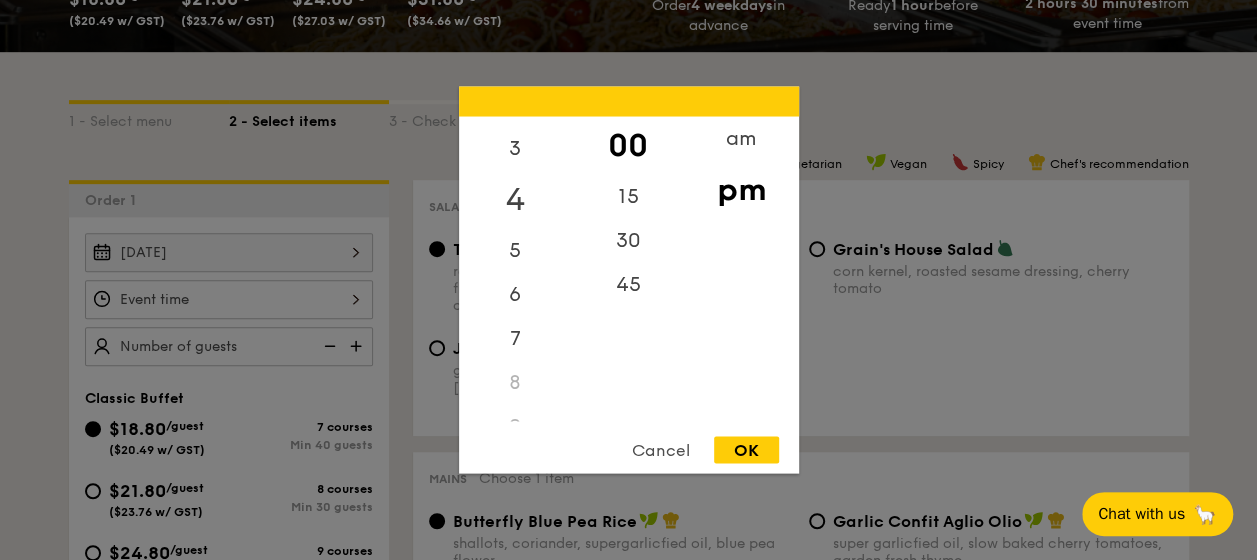 scroll, scrollTop: 137, scrollLeft: 0, axis: vertical 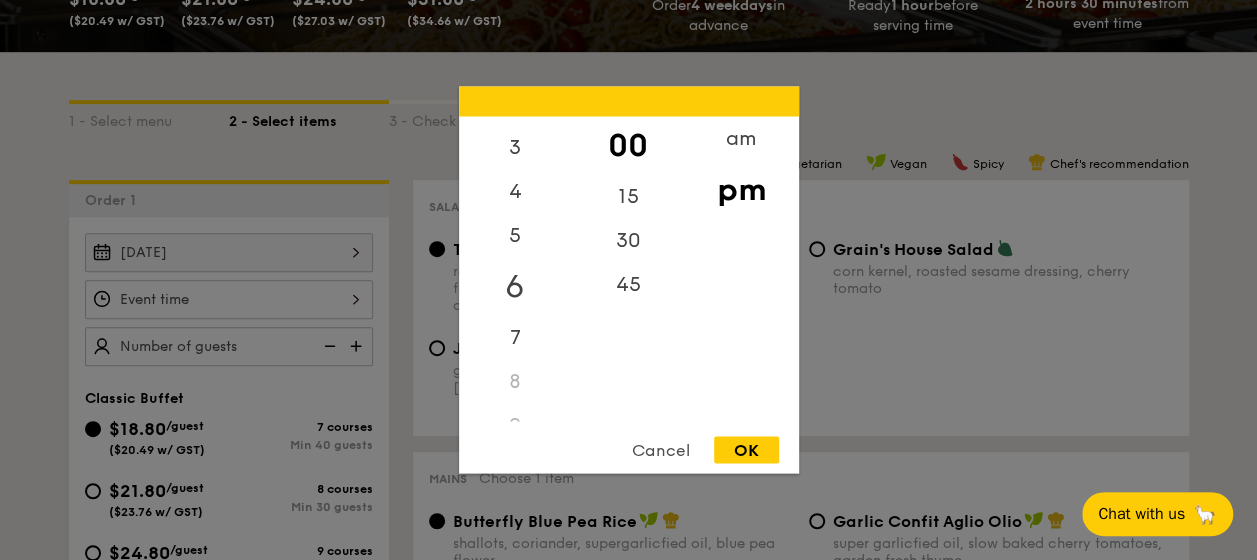 click on "6" at bounding box center [515, 287] 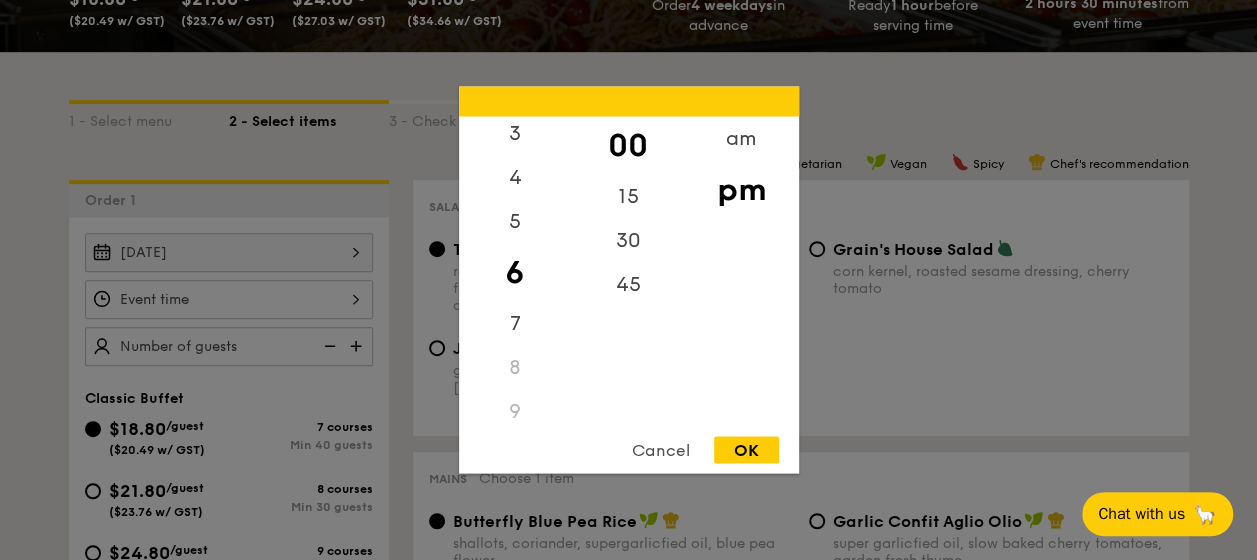 click on "OK" at bounding box center (746, 450) 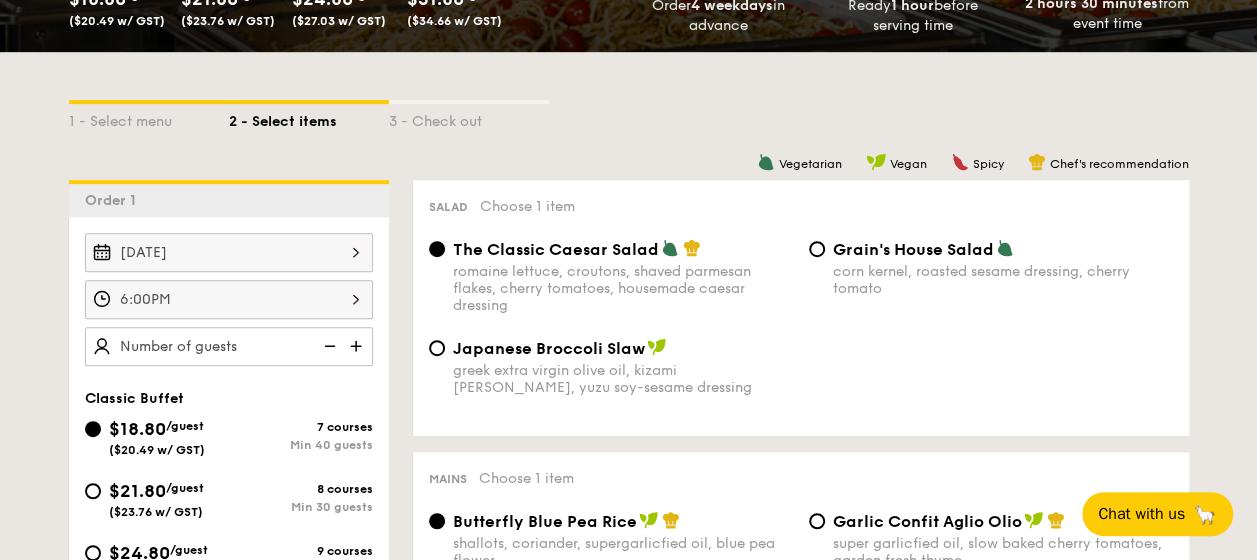 click at bounding box center [358, 346] 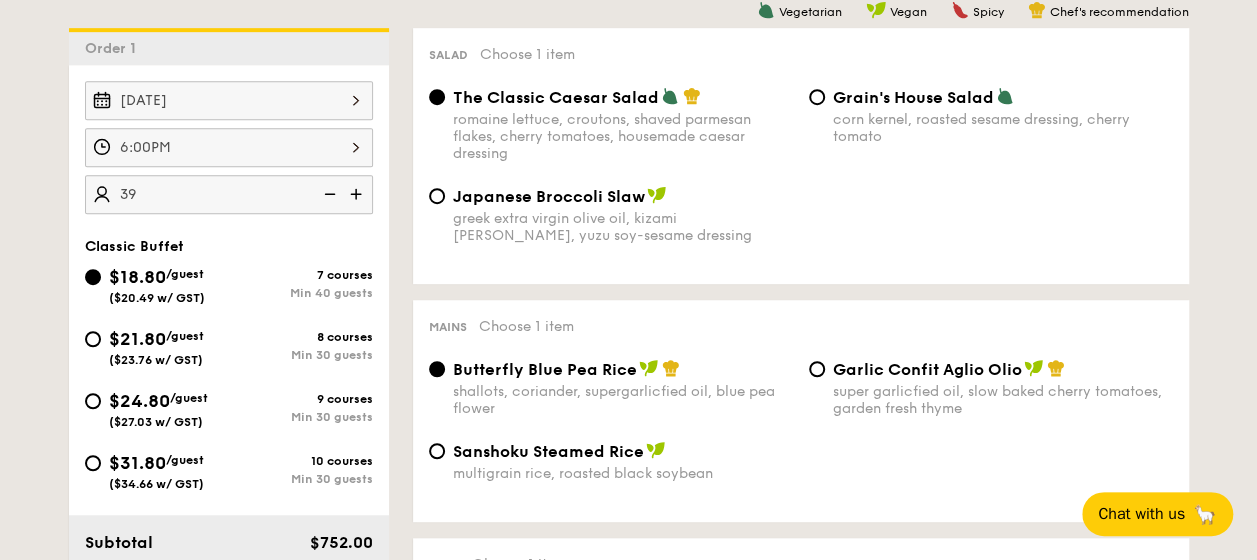 scroll, scrollTop: 546, scrollLeft: 0, axis: vertical 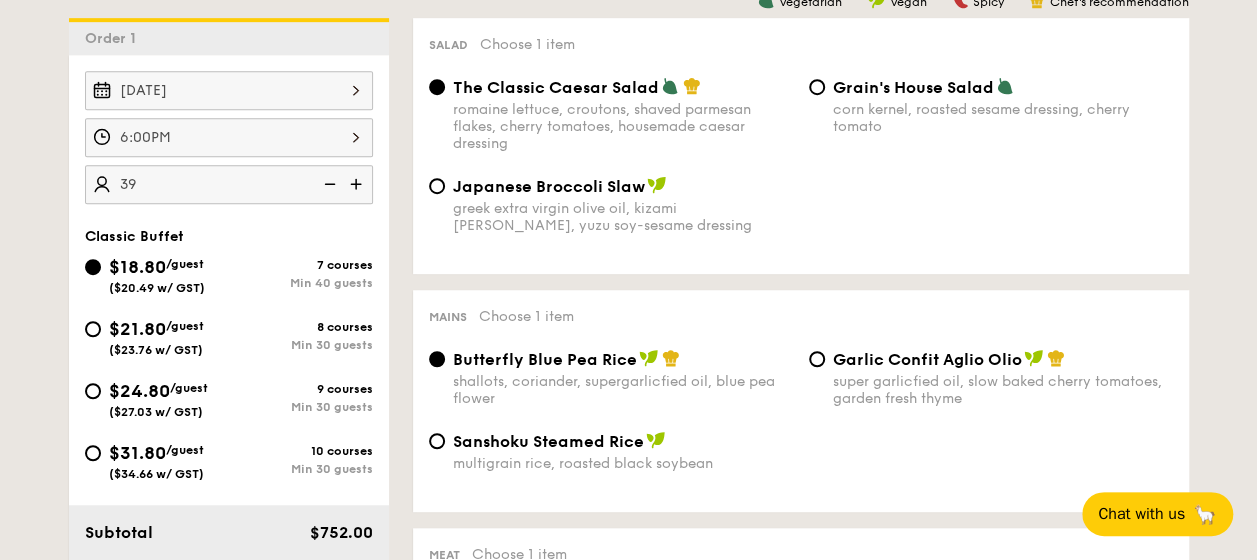 type on "40 guests" 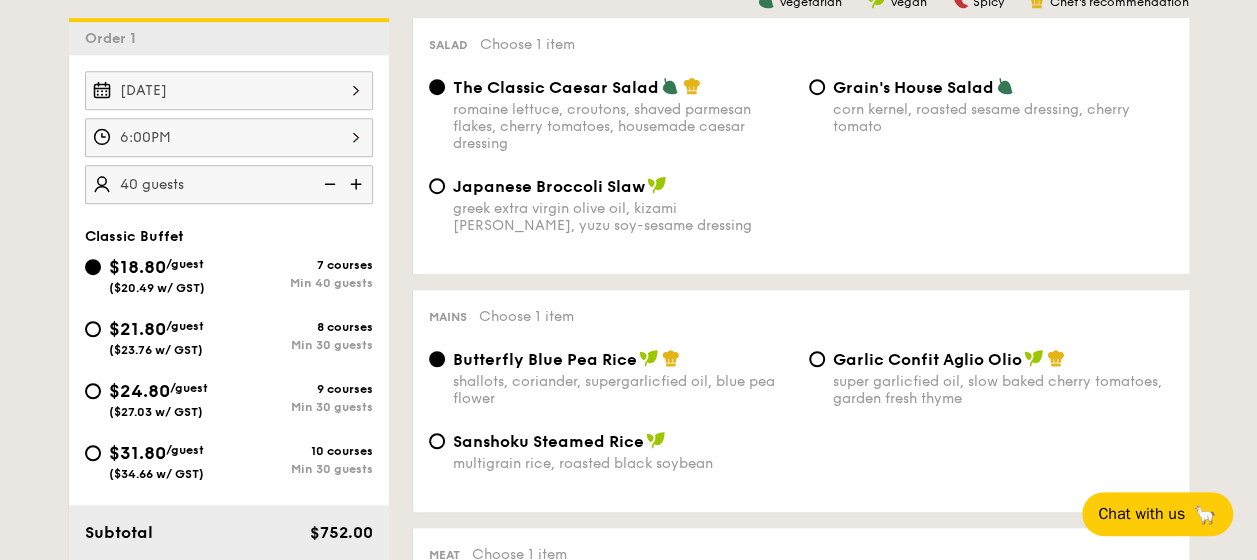 click on "$21.80" at bounding box center (137, 329) 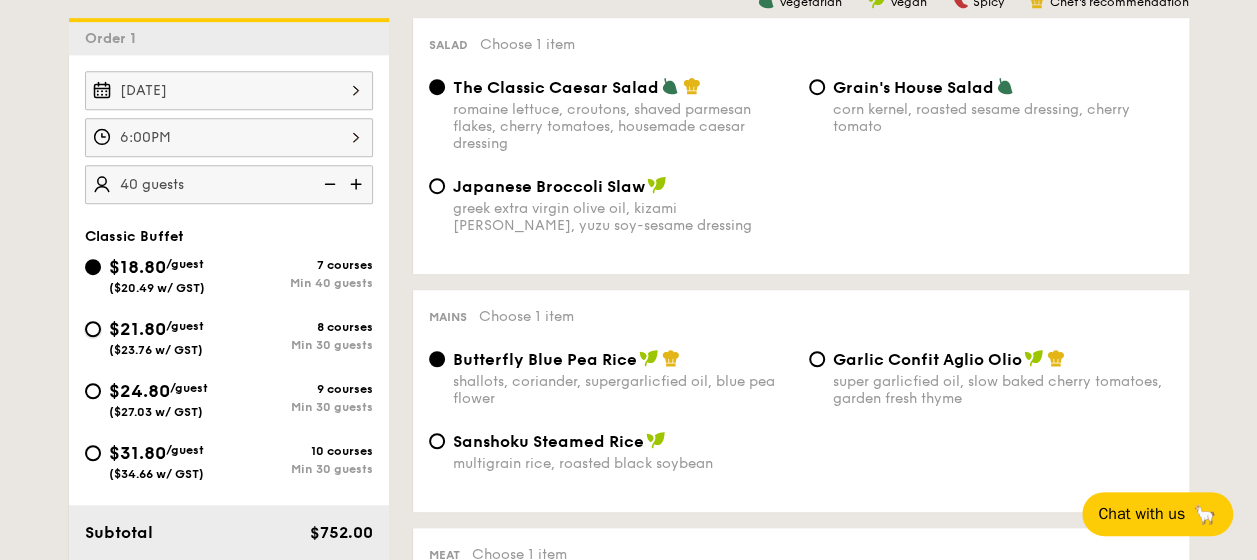 click on "$21.80
/guest
($23.76 w/ GST)
8 courses
Min 30 guests" at bounding box center (93, 329) 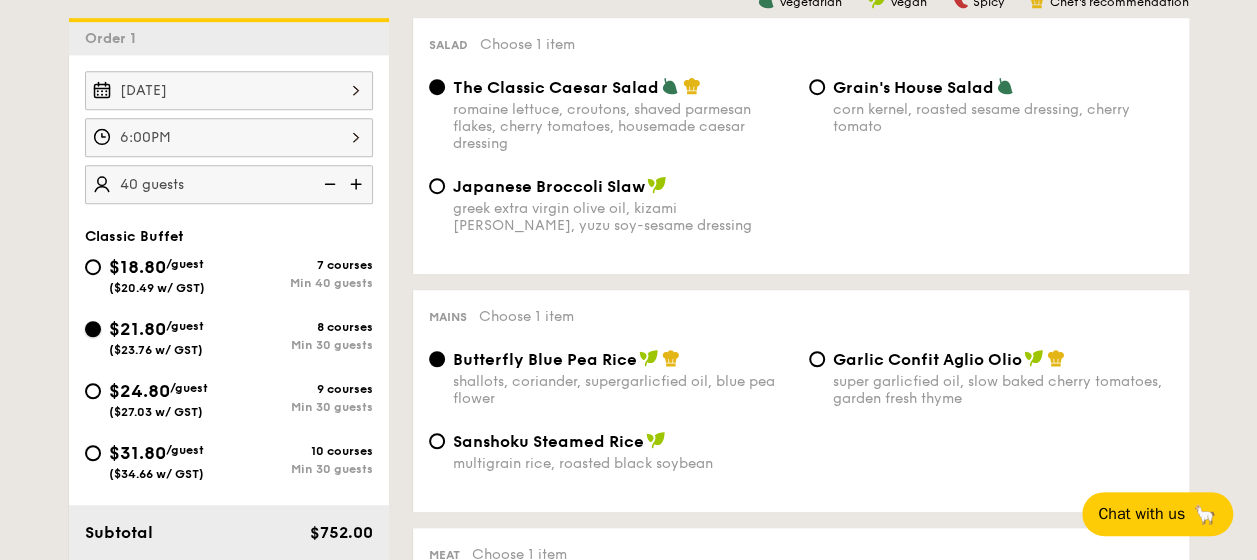 radio on "true" 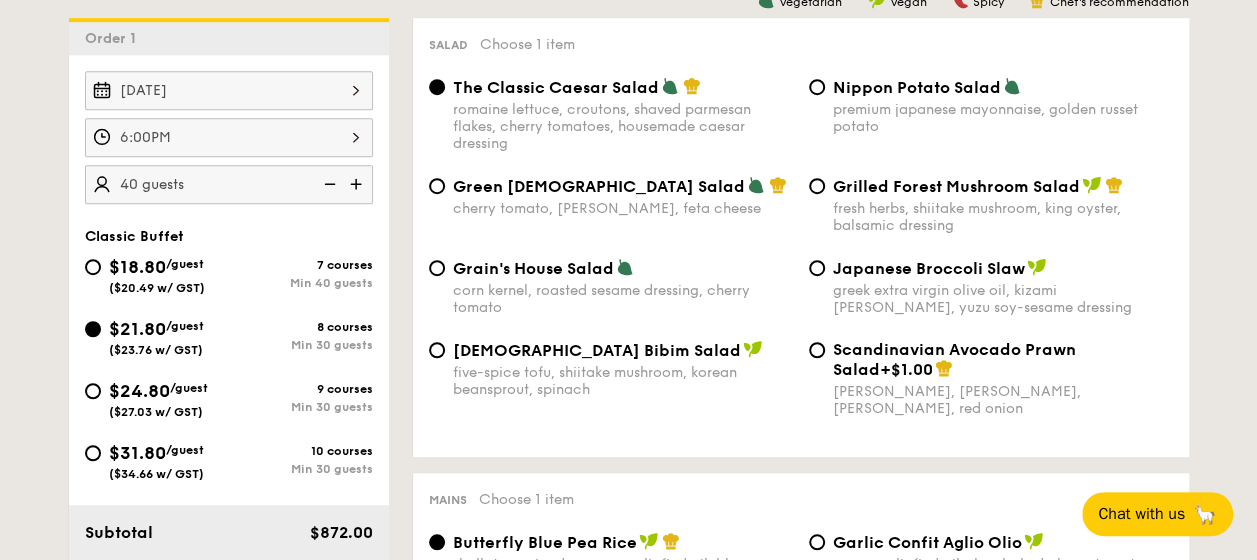 click on "($27.03 w/ GST)" at bounding box center [156, 412] 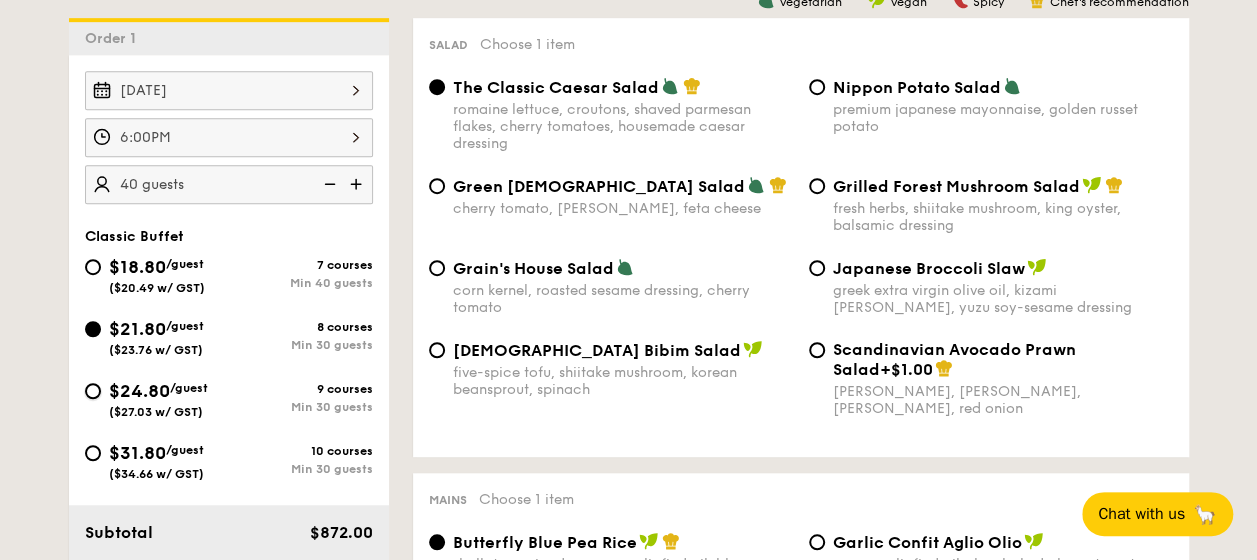 click on "$24.80
/guest
($27.03 w/ GST)
9 courses
Min 30 guests" at bounding box center [93, 391] 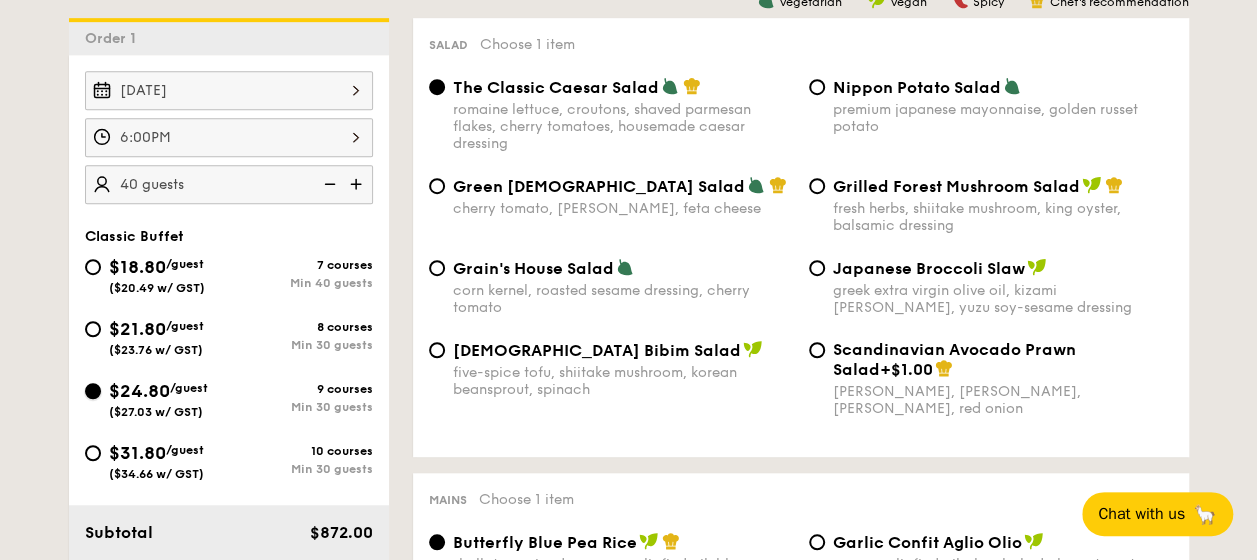 radio on "true" 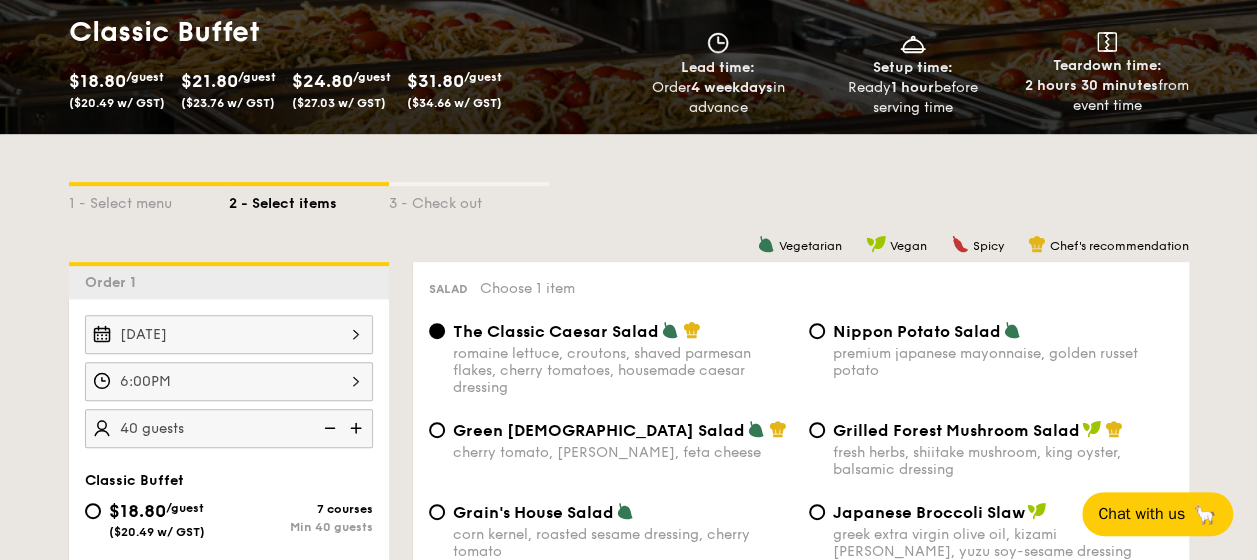 scroll, scrollTop: 299, scrollLeft: 0, axis: vertical 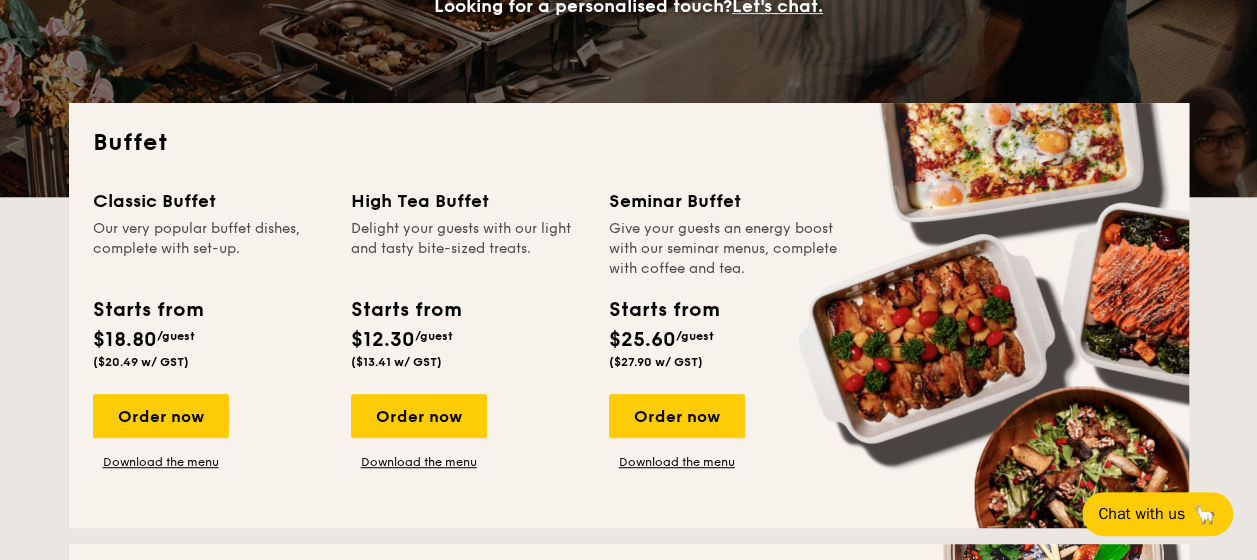 drag, startPoint x: 198, startPoint y: 1, endPoint x: 402, endPoint y: 253, distance: 324.22214 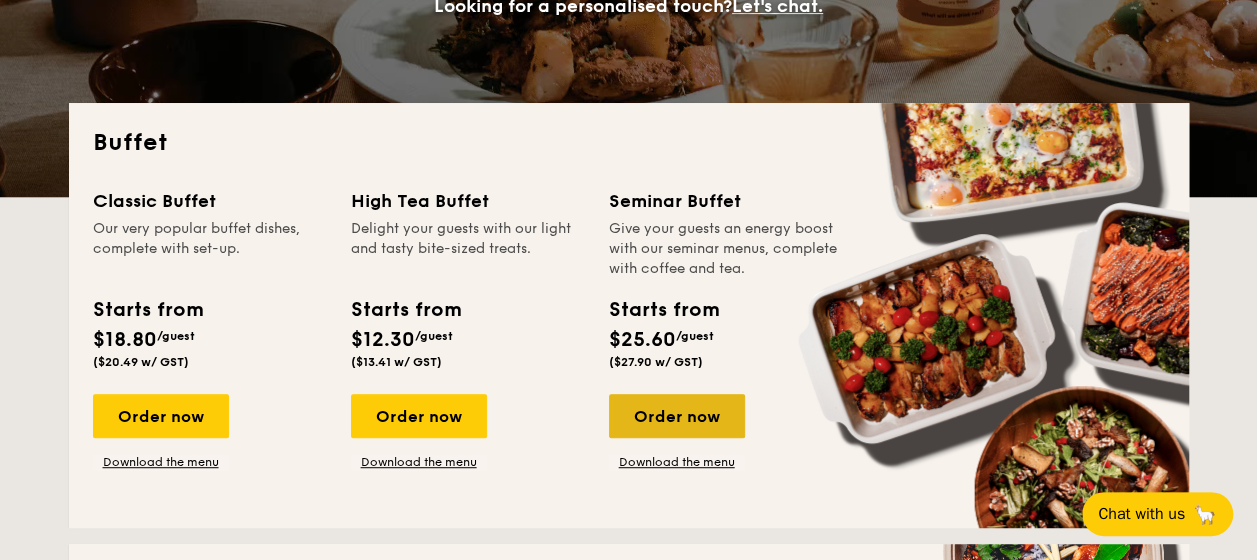 click on "Order now" at bounding box center [677, 416] 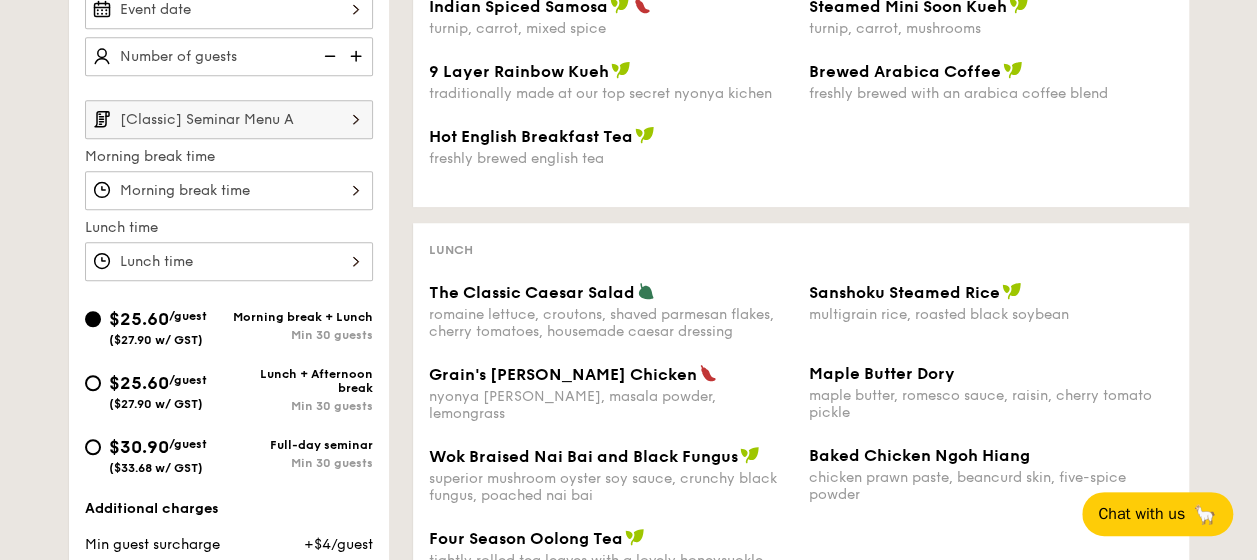 scroll, scrollTop: 546, scrollLeft: 0, axis: vertical 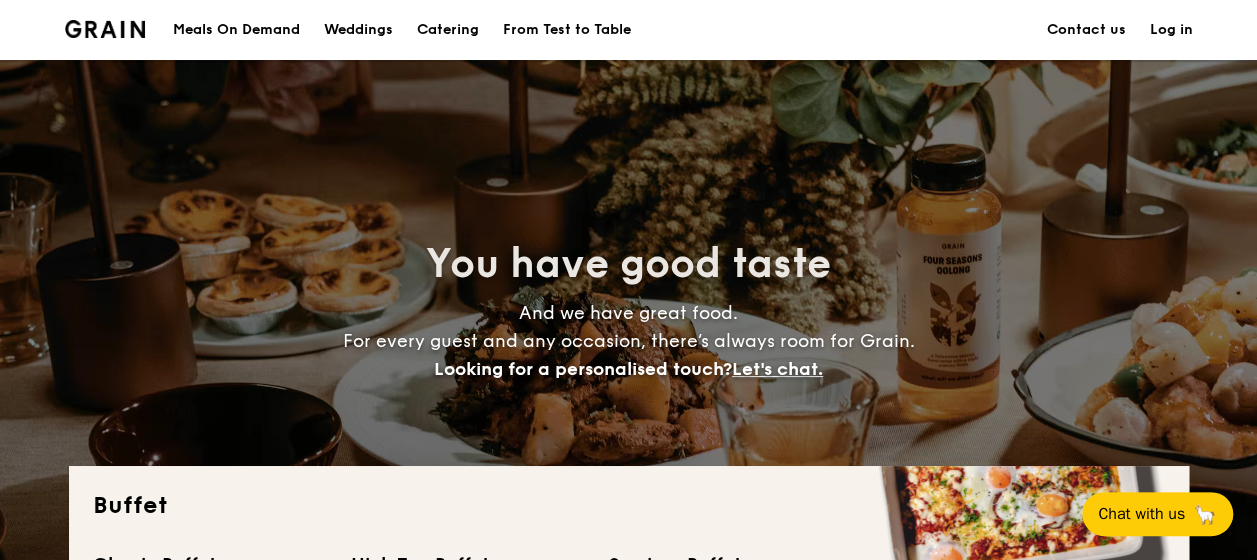 click on "Catering" at bounding box center [448, 30] 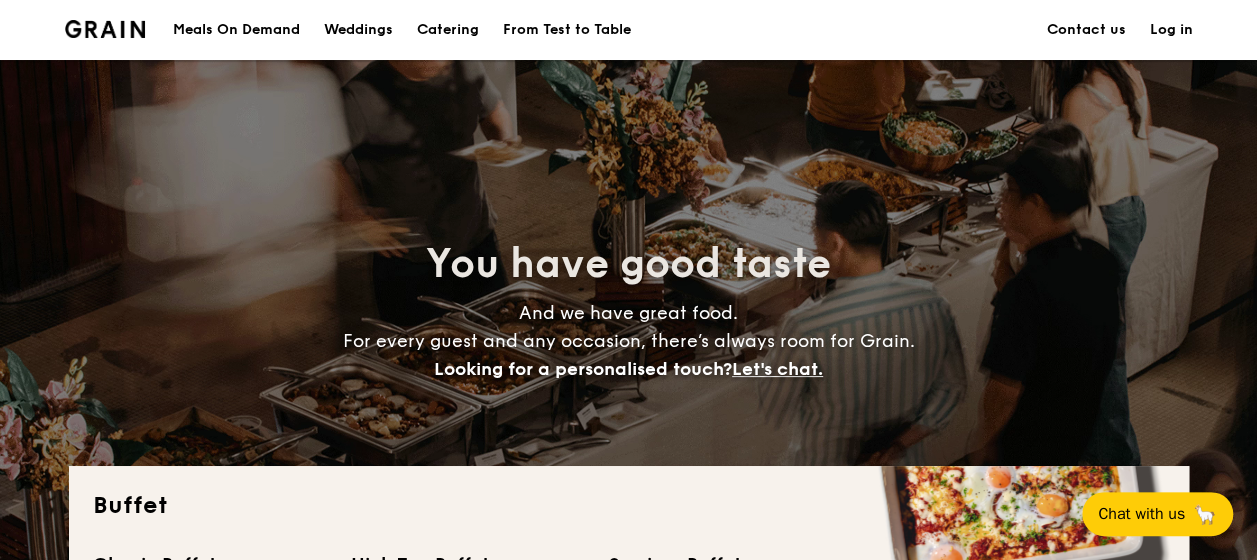 click on "Catering" at bounding box center [448, 30] 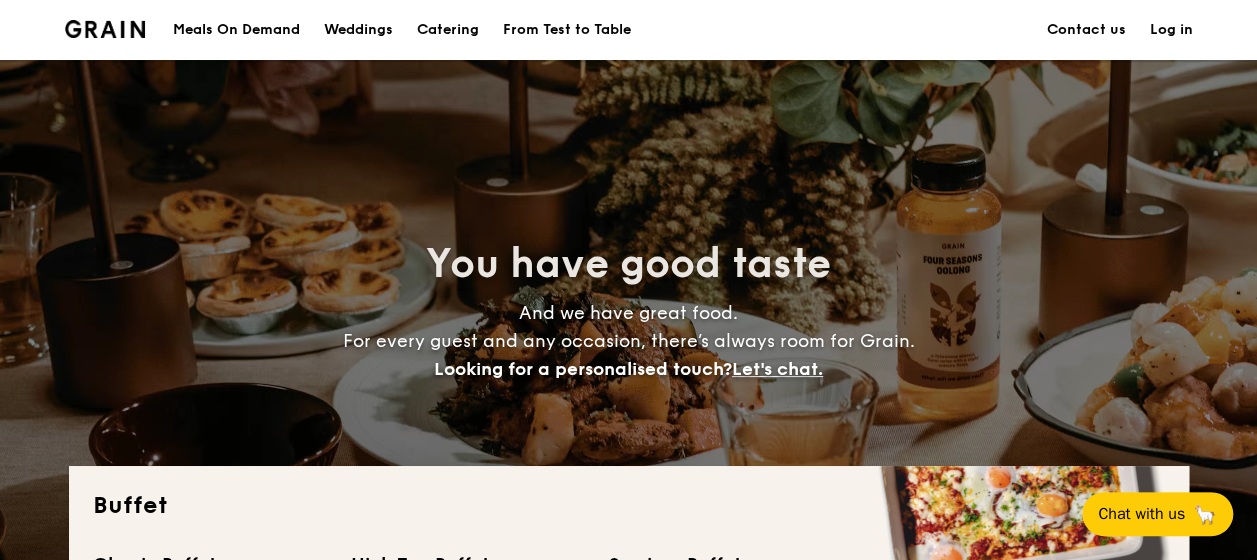 click on "Contact us" at bounding box center [1086, 30] 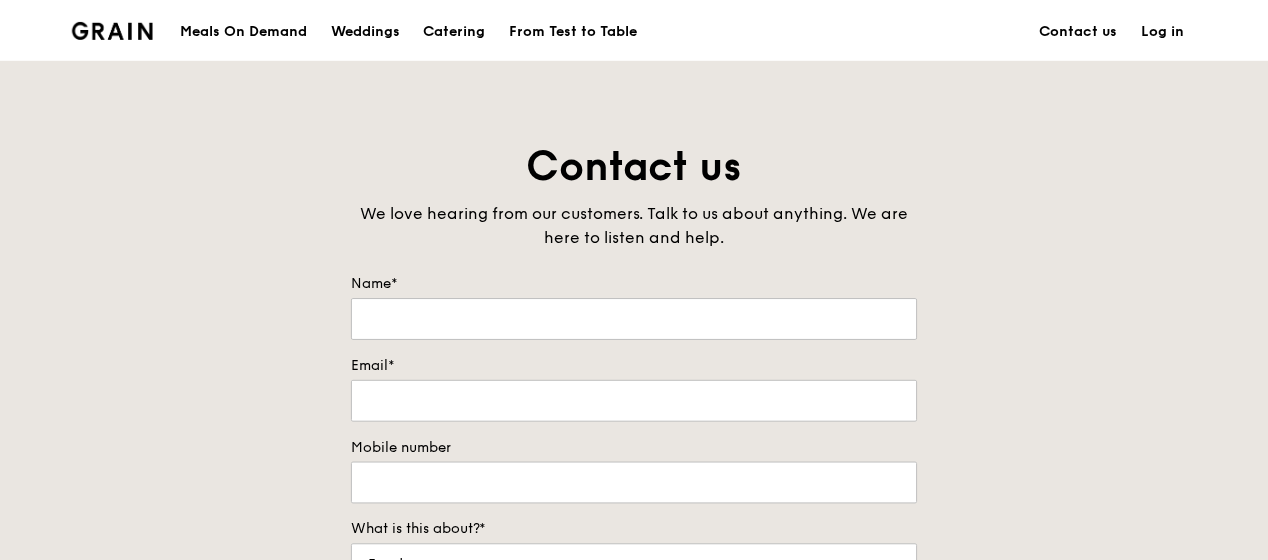 scroll, scrollTop: 532, scrollLeft: 0, axis: vertical 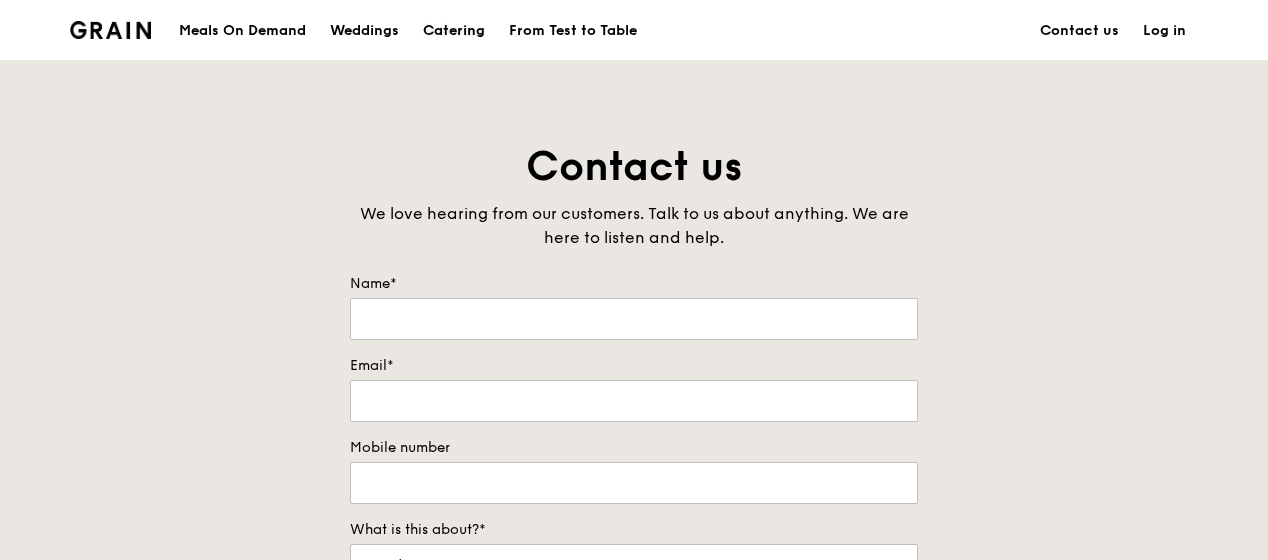 click on "Catering" at bounding box center [454, 31] 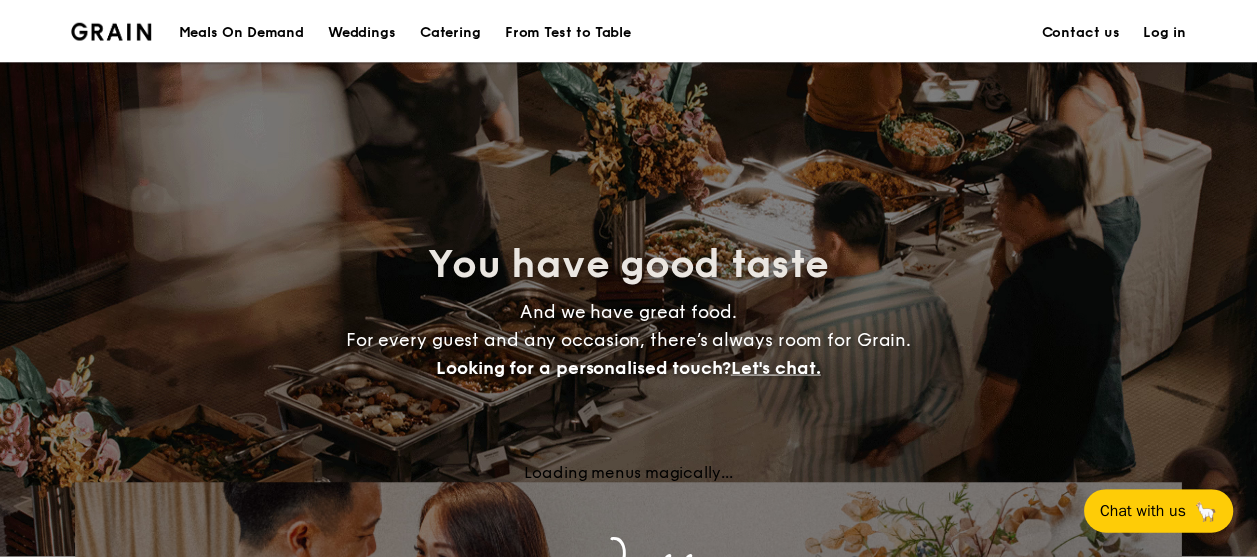 scroll, scrollTop: 0, scrollLeft: 0, axis: both 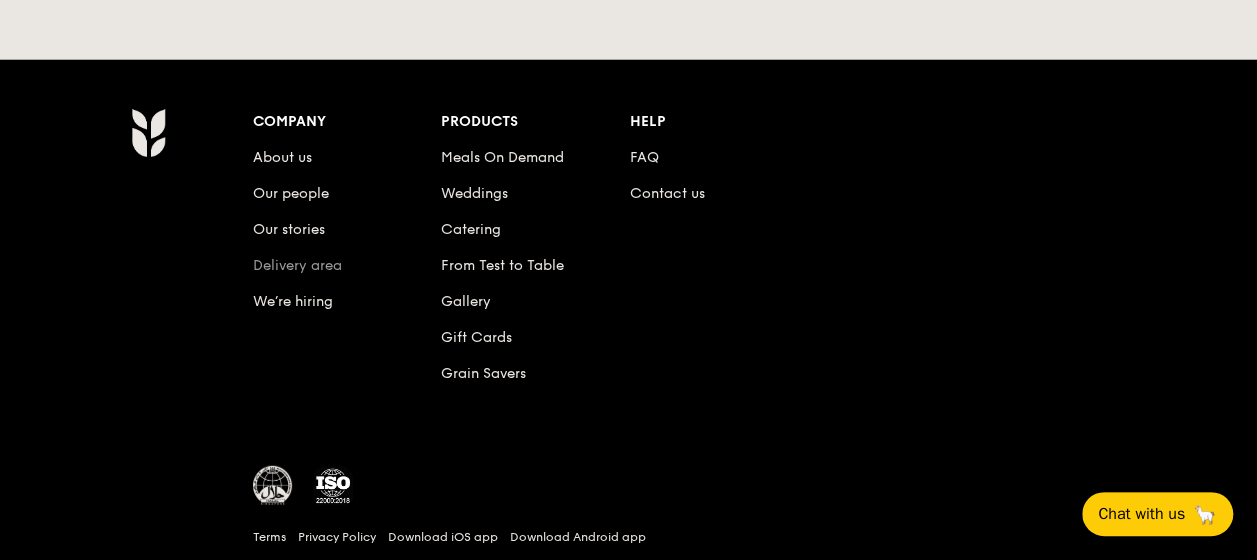 click on "Delivery area" at bounding box center (297, 265) 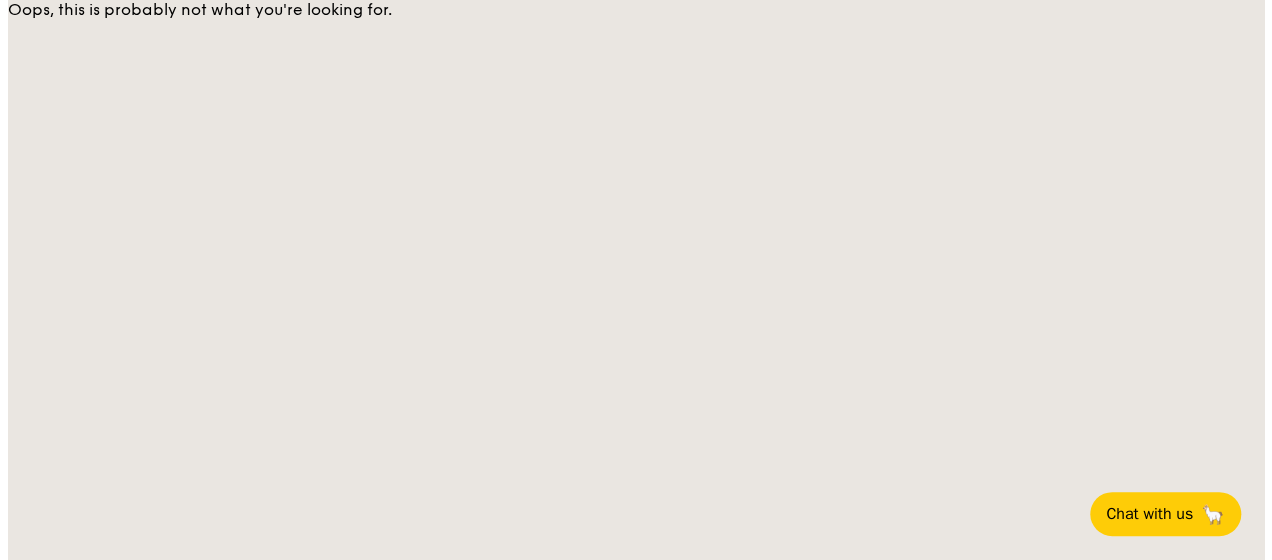 scroll, scrollTop: 0, scrollLeft: 0, axis: both 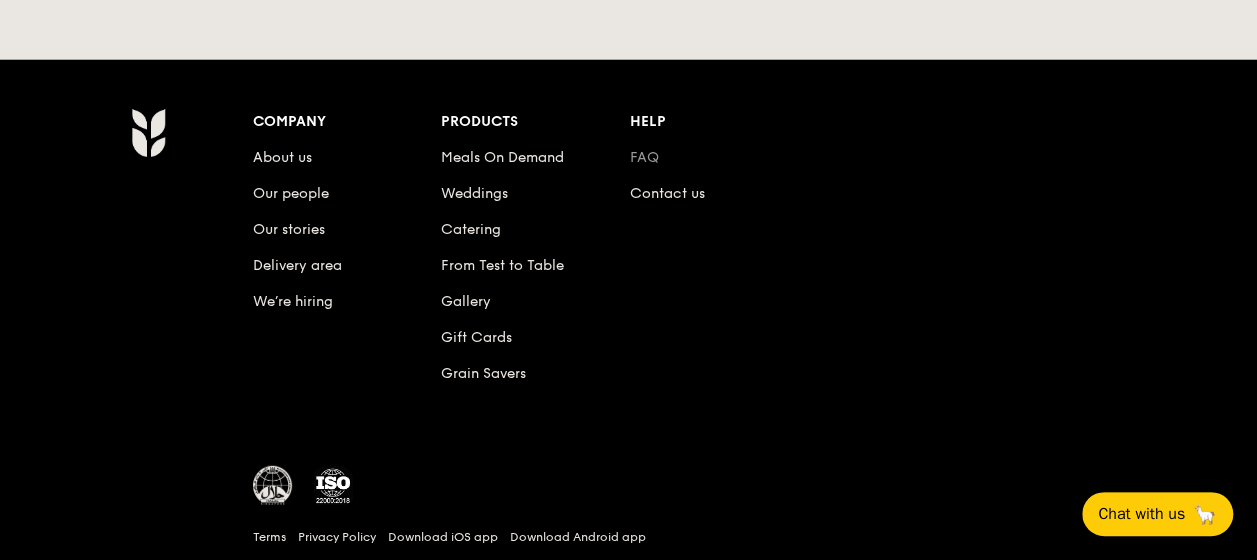 click on "FAQ" at bounding box center (644, 157) 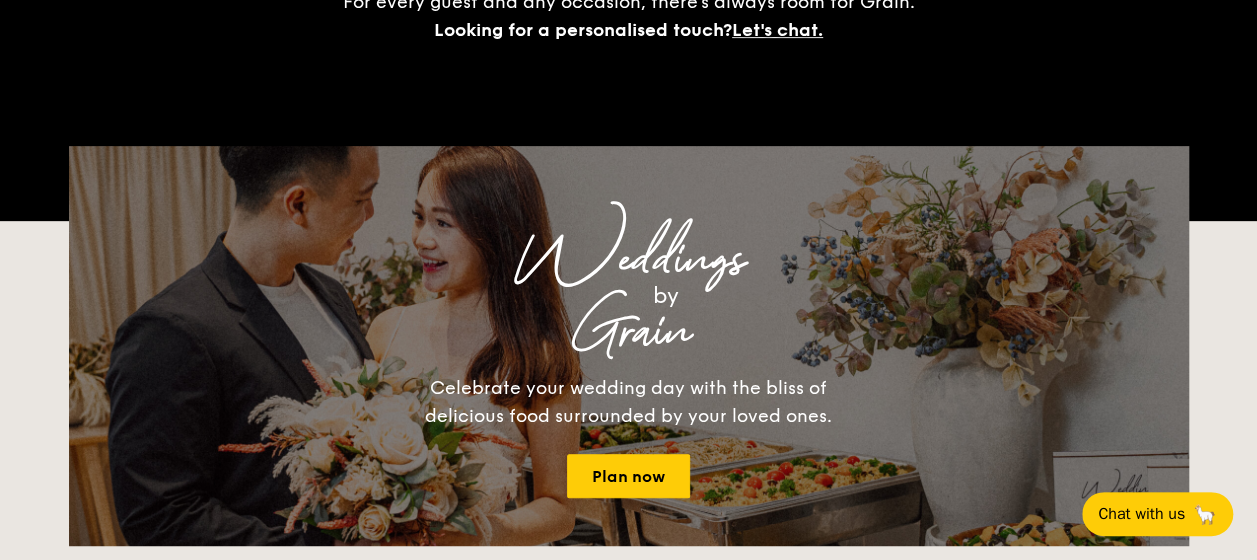 scroll, scrollTop: 0, scrollLeft: 0, axis: both 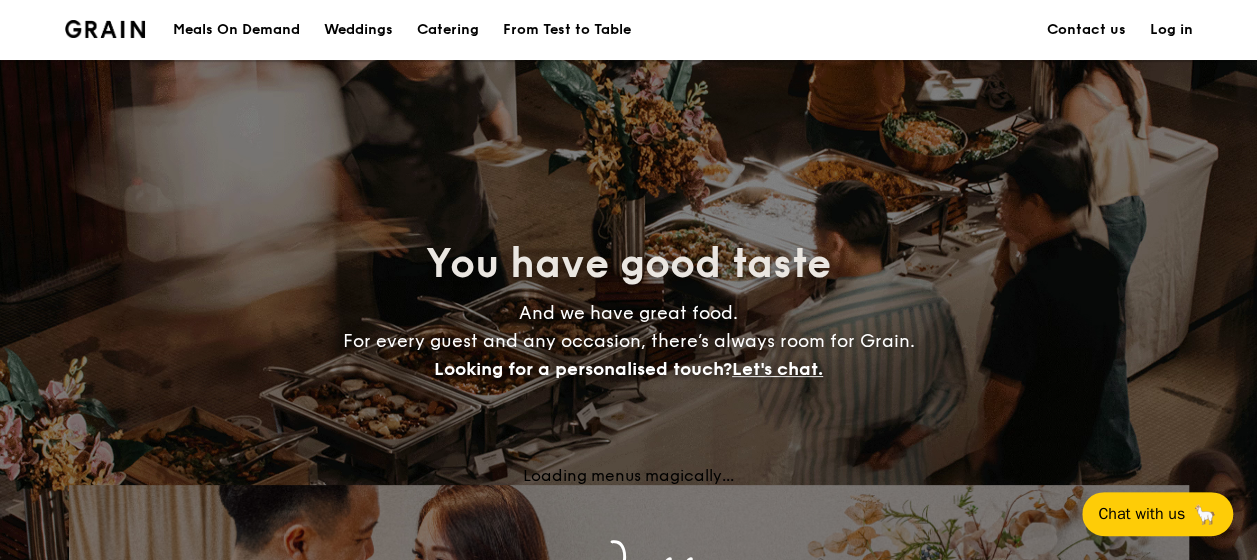 click on "Catering" at bounding box center (448, 30) 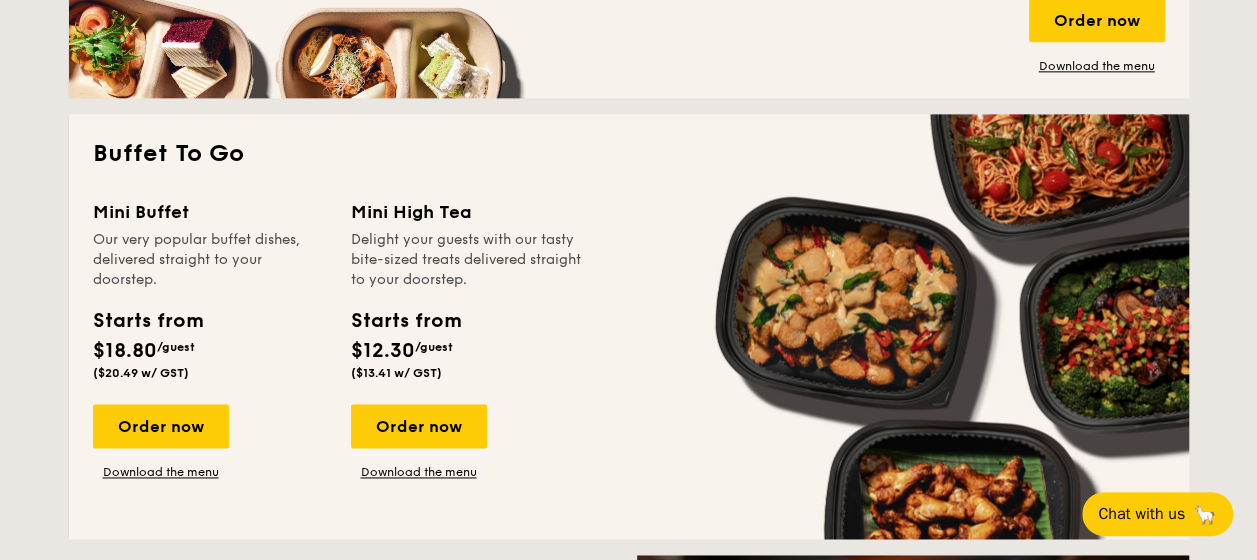 scroll, scrollTop: 1232, scrollLeft: 0, axis: vertical 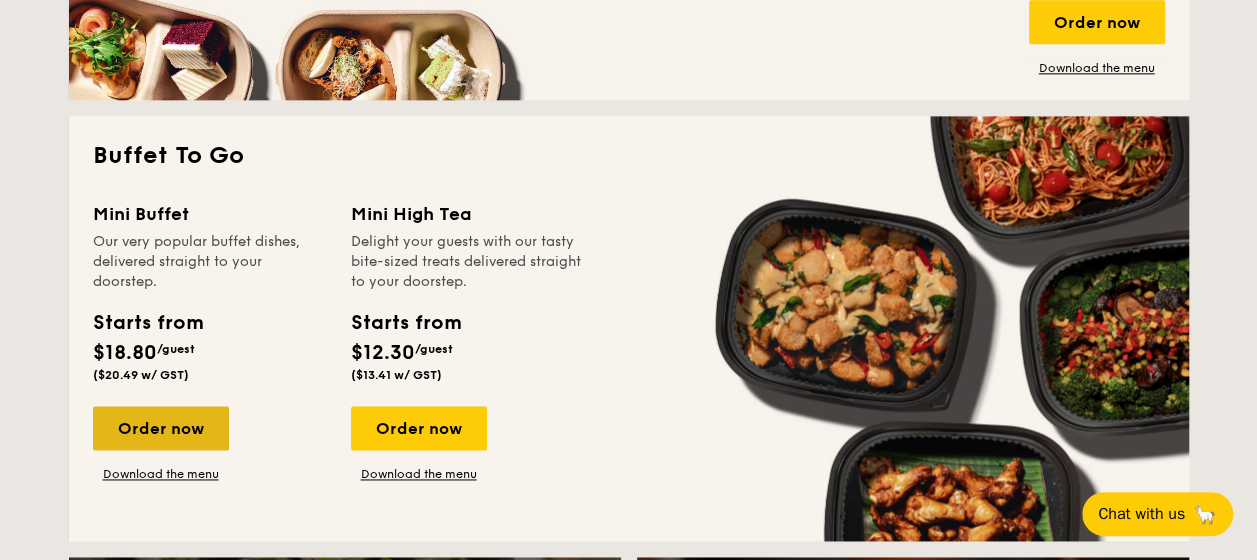 click on "Order now" at bounding box center [161, 428] 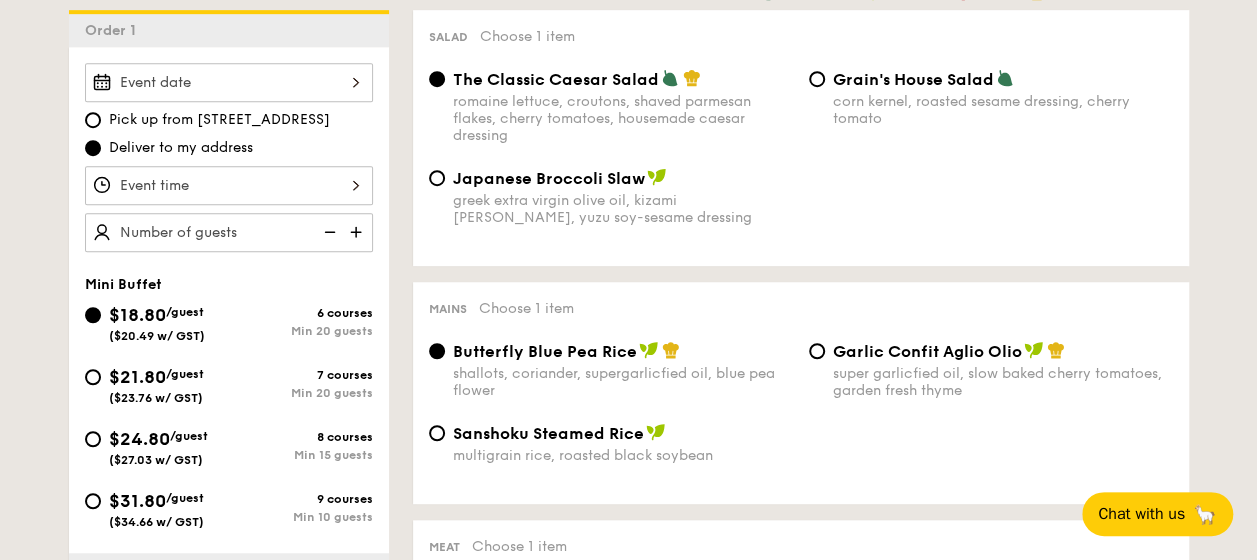 scroll, scrollTop: 591, scrollLeft: 0, axis: vertical 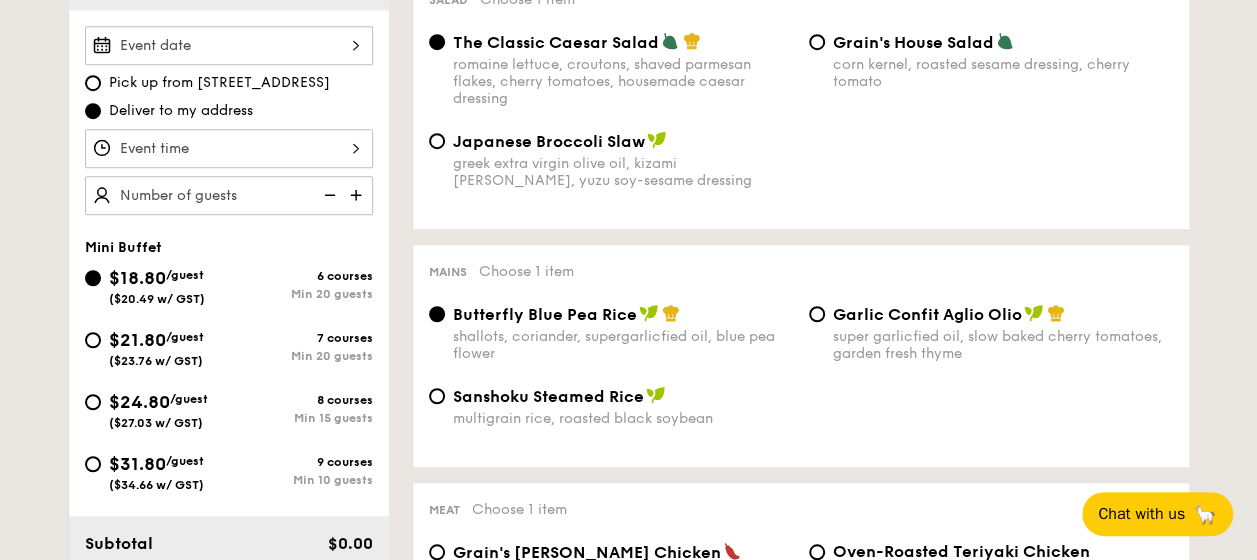click on "Min 15 guests" at bounding box center (301, 418) 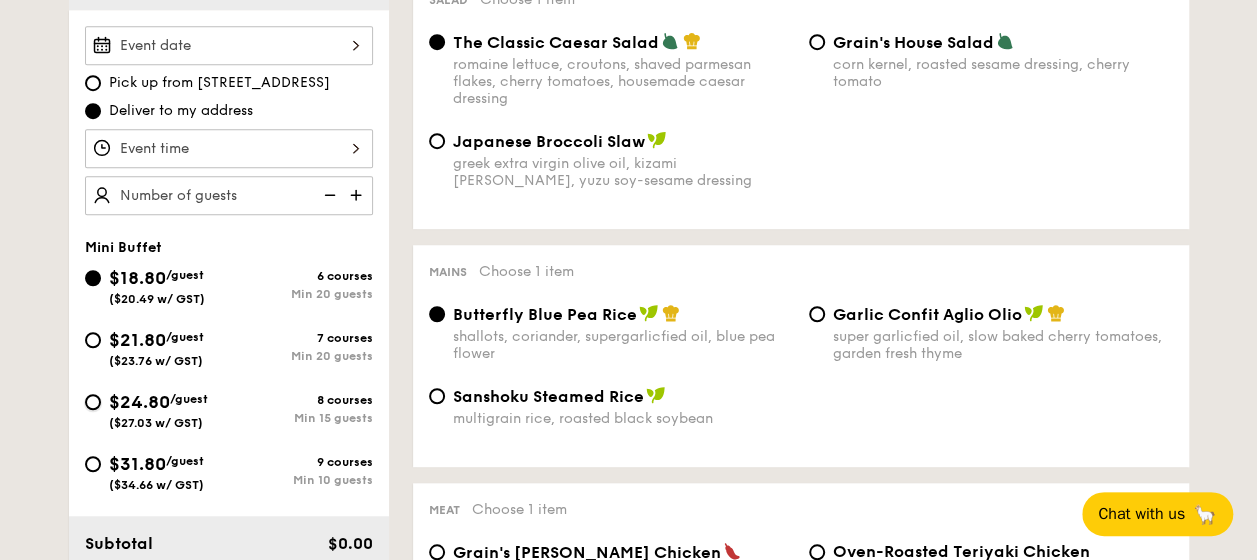 click on "$24.80
/guest
($27.03 w/ GST)
8 courses
Min 15 guests" at bounding box center [93, 402] 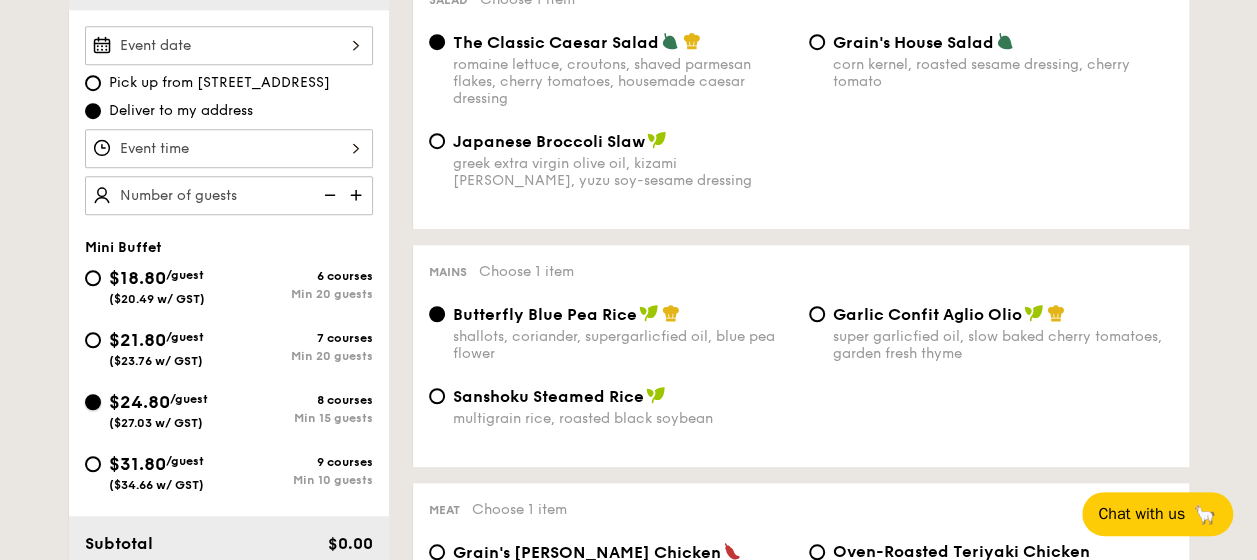 radio on "true" 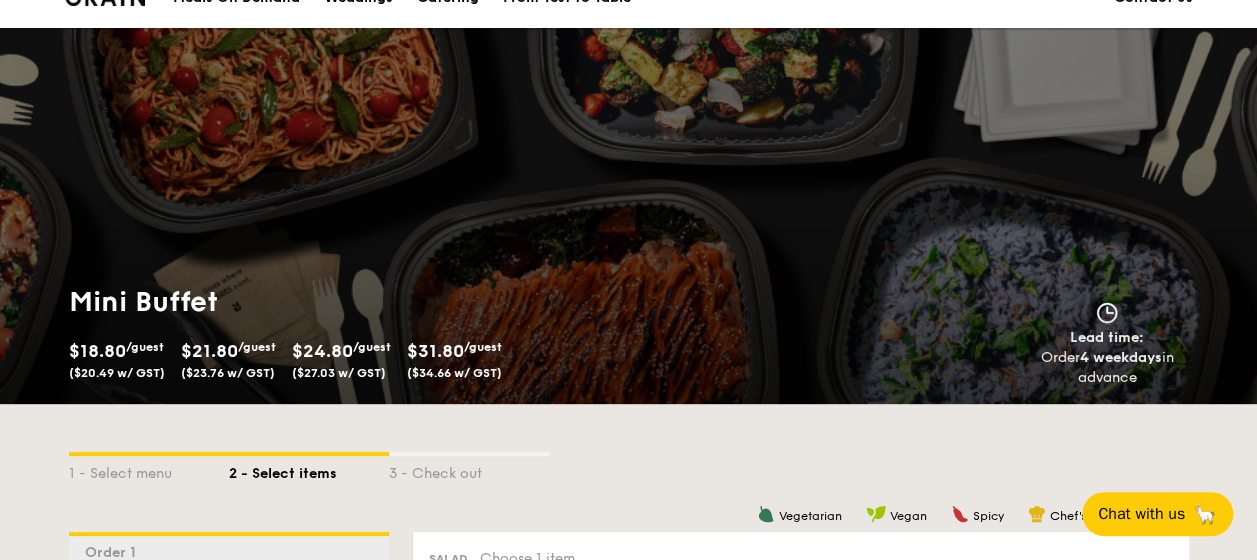 scroll, scrollTop: 0, scrollLeft: 0, axis: both 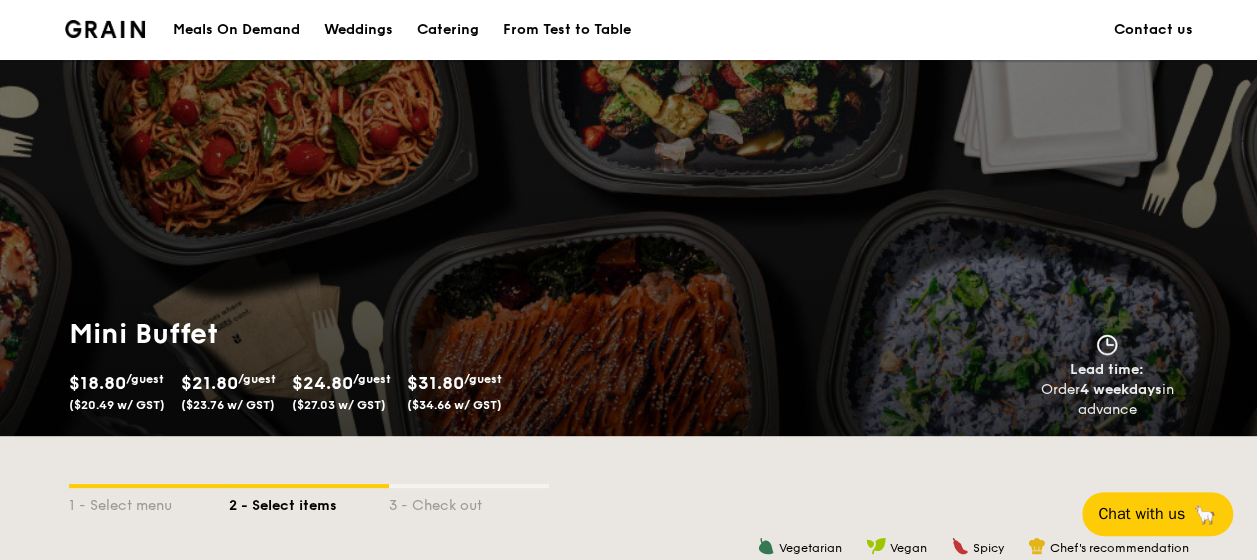 click on "Catering" at bounding box center [448, 30] 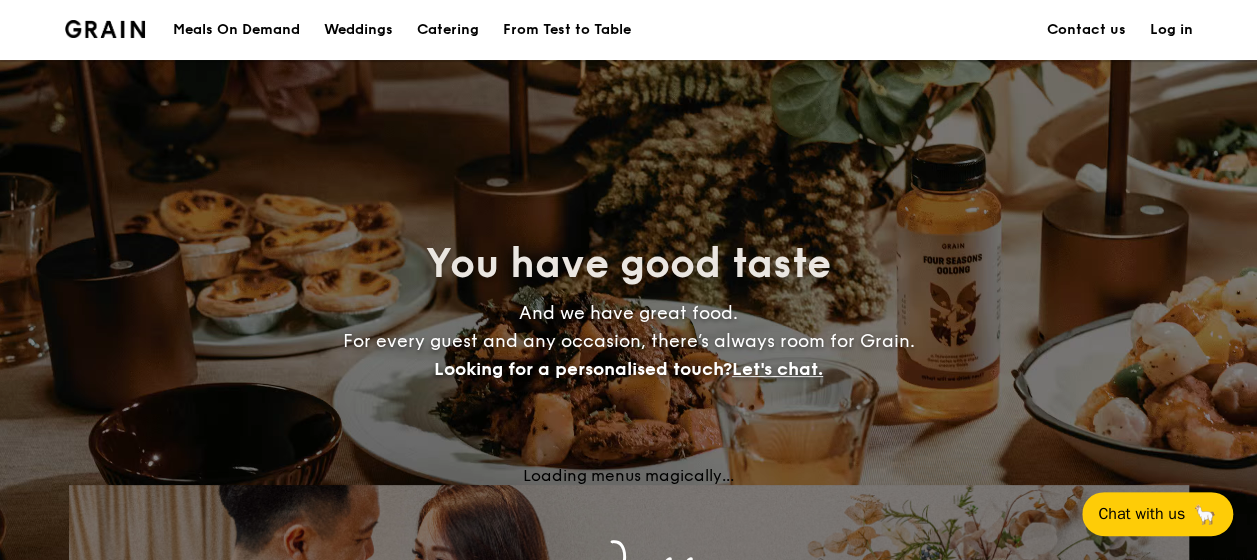 click on "Catering" at bounding box center (448, 30) 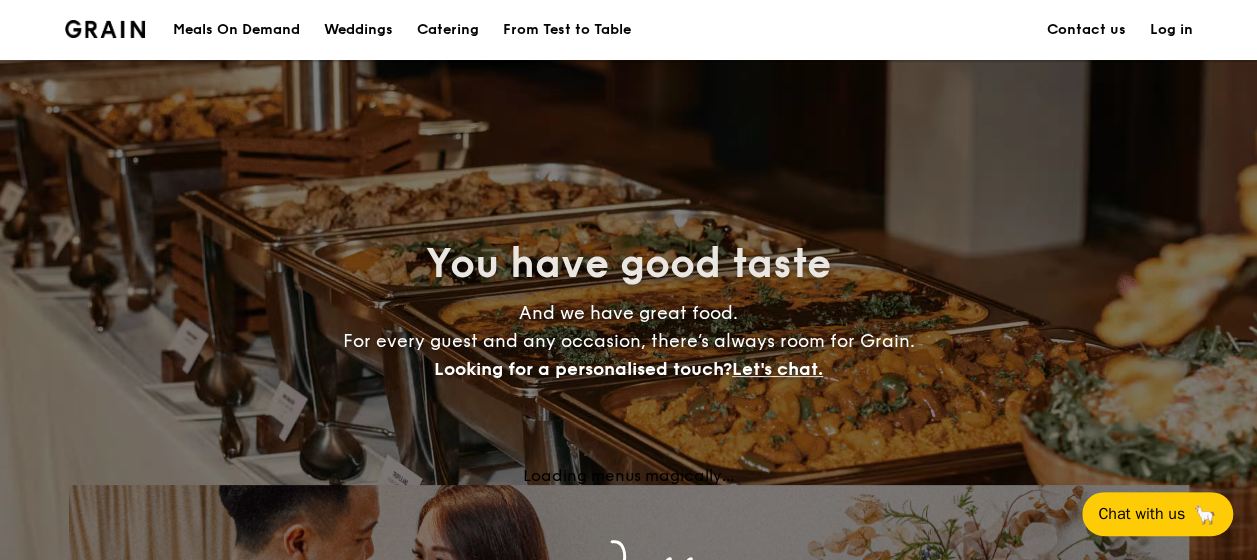 click on "Catering" at bounding box center (448, 30) 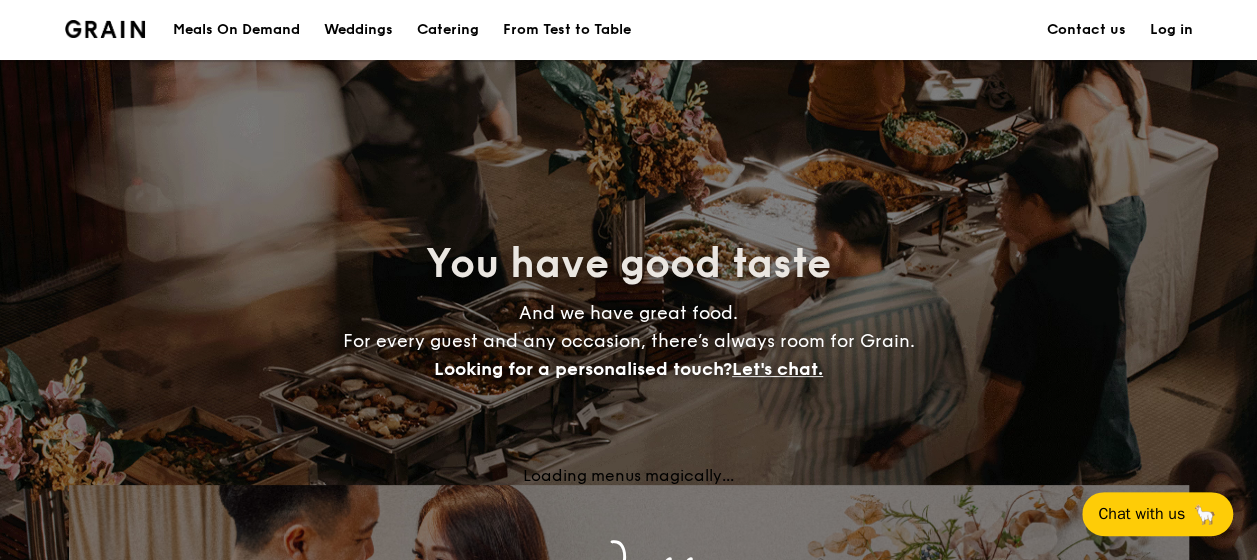 scroll, scrollTop: 431, scrollLeft: 0, axis: vertical 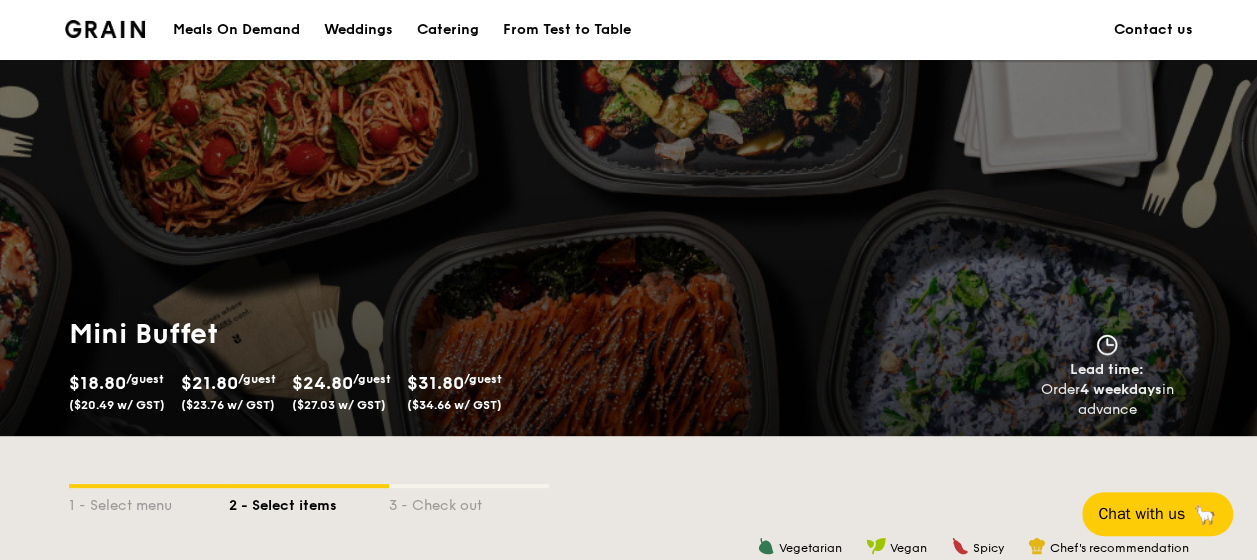 click on "Catering" at bounding box center (448, 30) 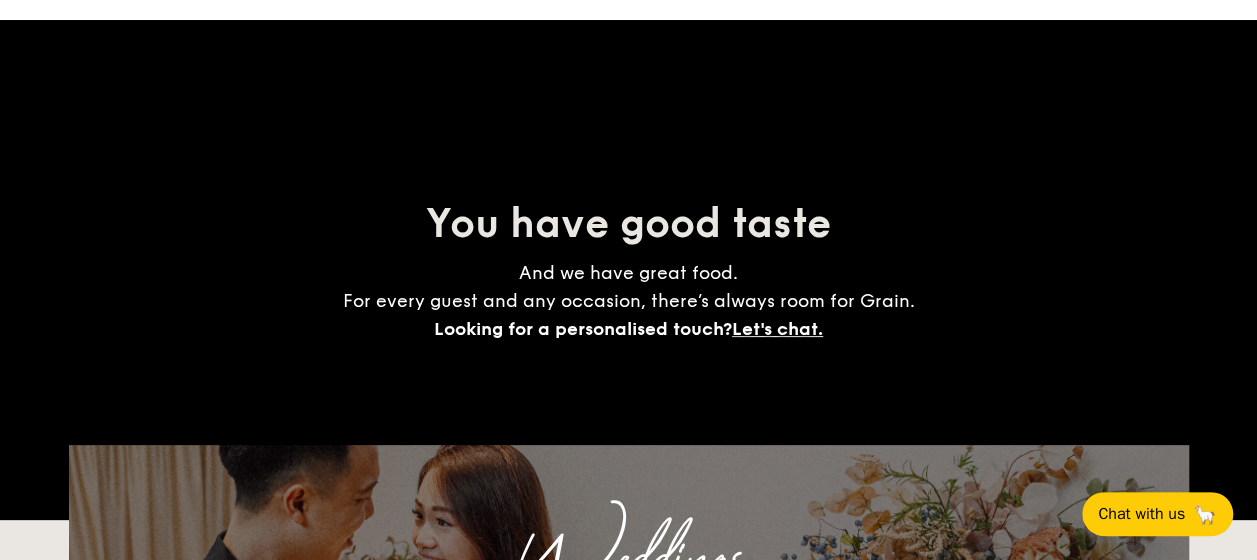 scroll, scrollTop: 0, scrollLeft: 0, axis: both 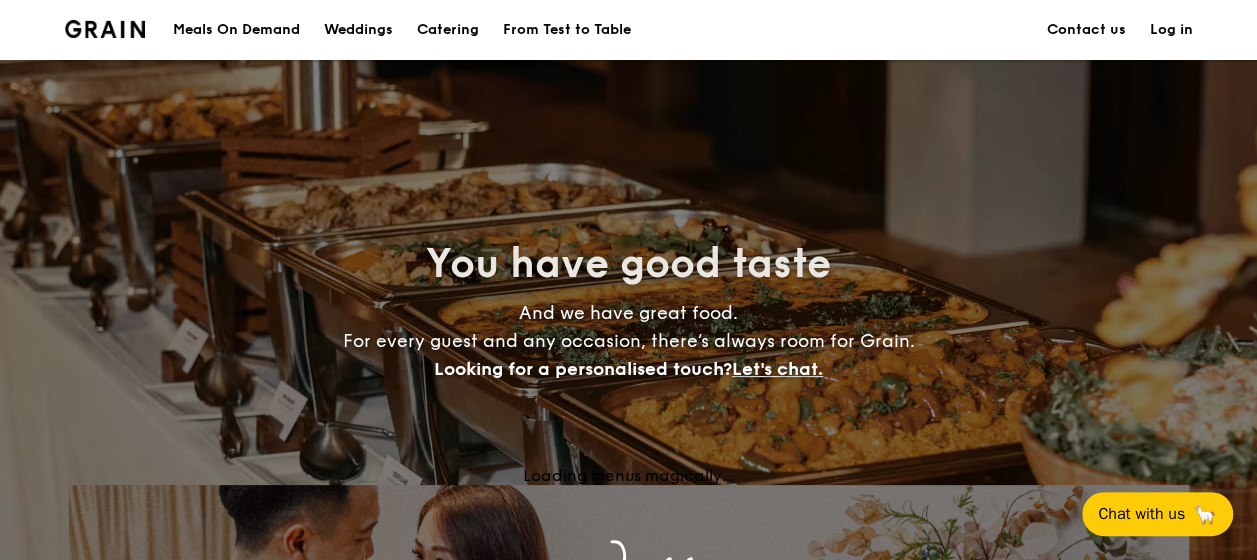 click at bounding box center (105, 29) 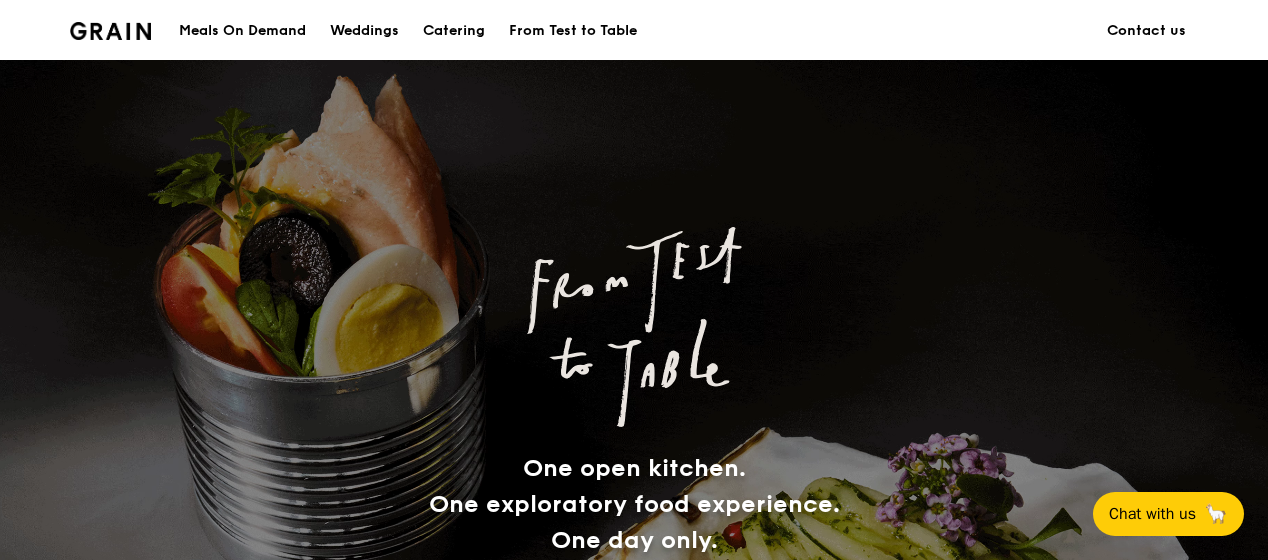scroll, scrollTop: 837, scrollLeft: 0, axis: vertical 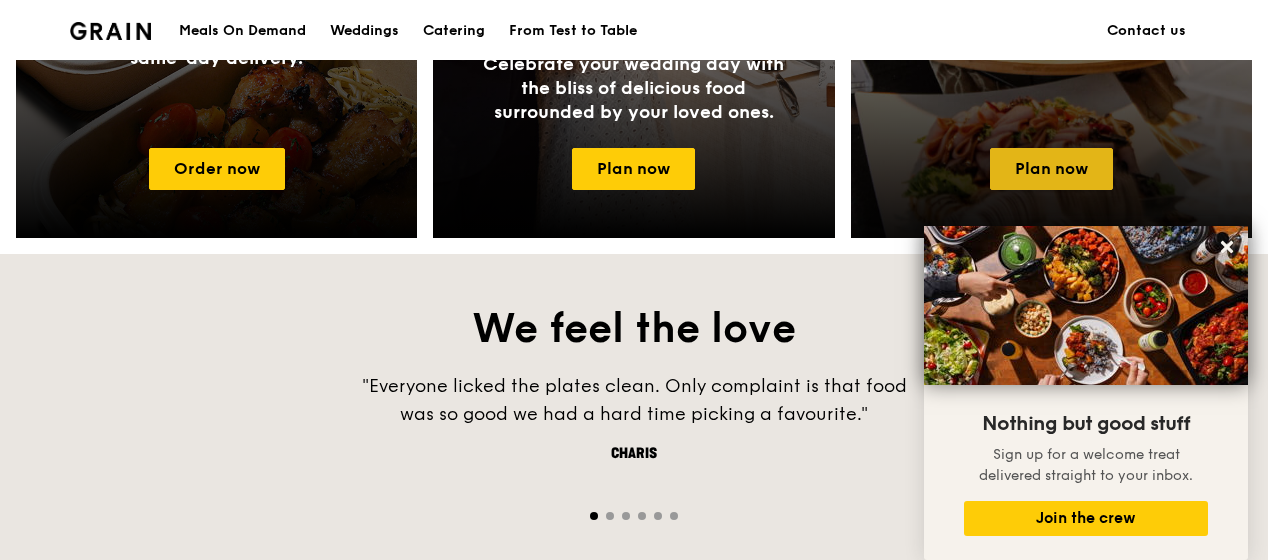 click on "Plan now" at bounding box center [1051, 169] 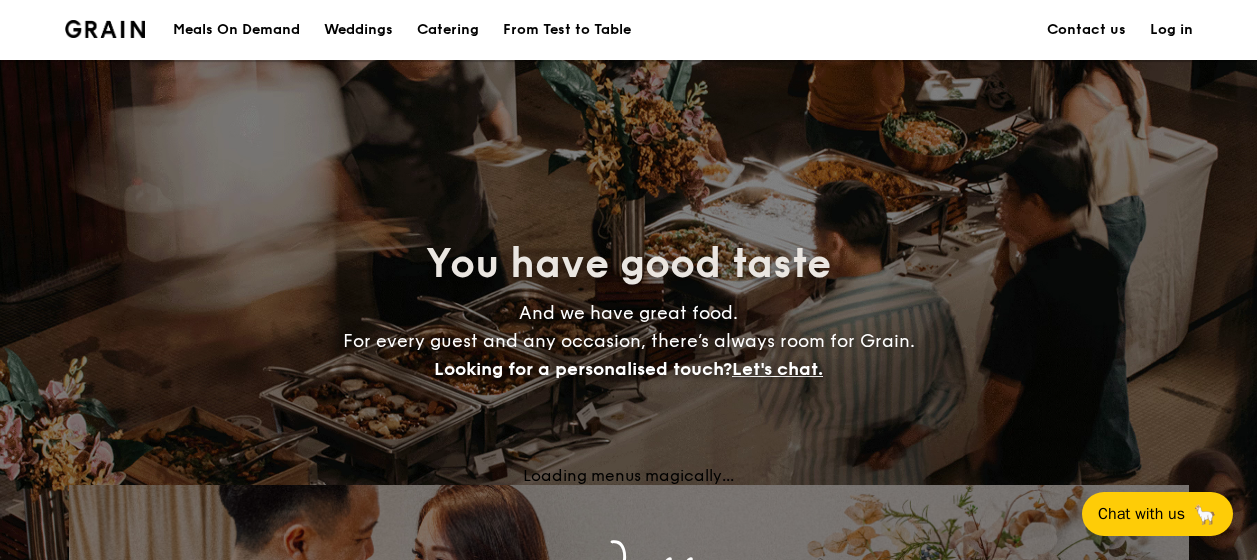 scroll, scrollTop: 0, scrollLeft: 0, axis: both 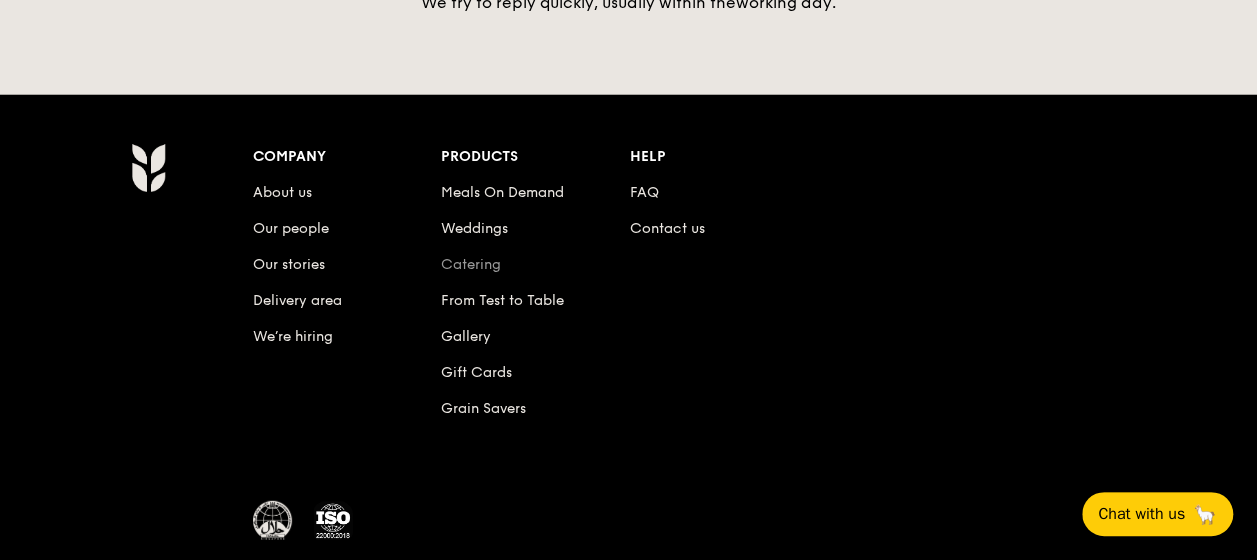 click on "Catering" at bounding box center [471, 264] 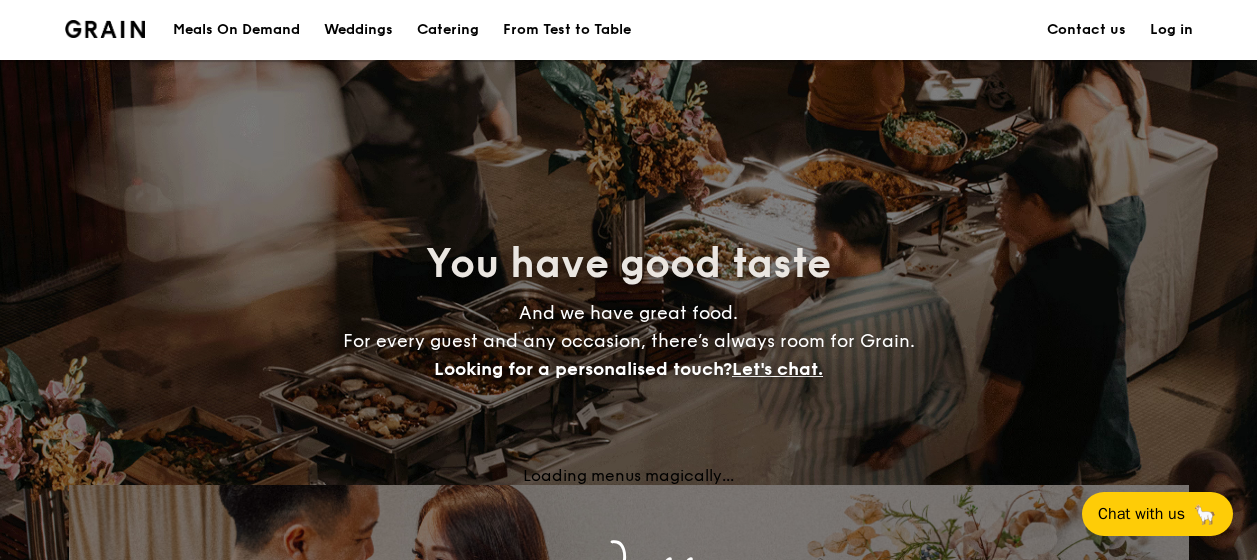 scroll, scrollTop: 0, scrollLeft: 0, axis: both 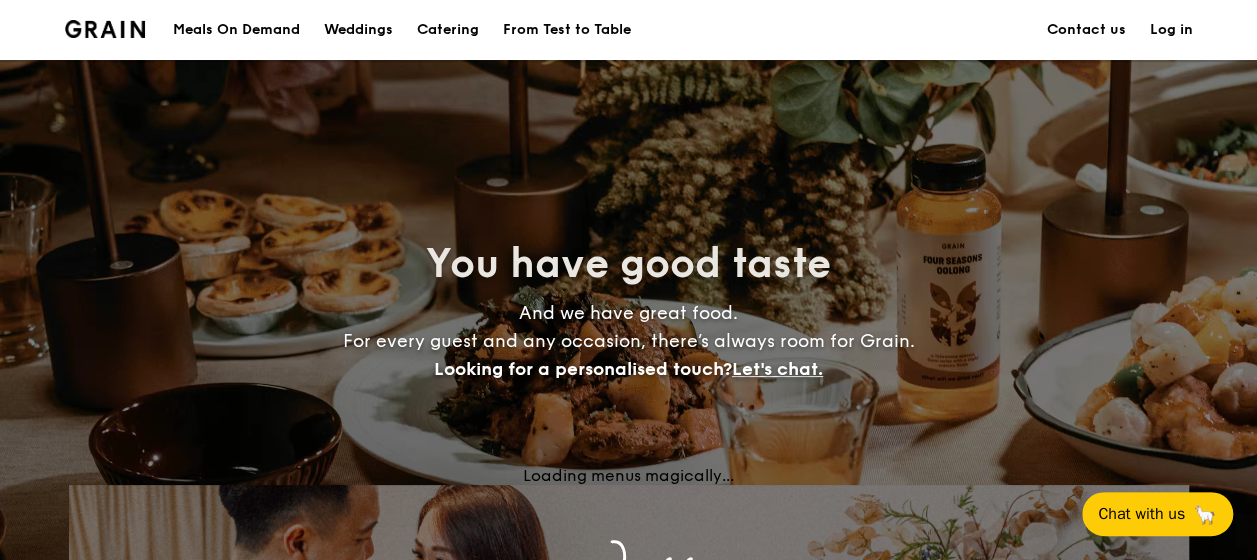 click on "Catering" at bounding box center [448, 30] 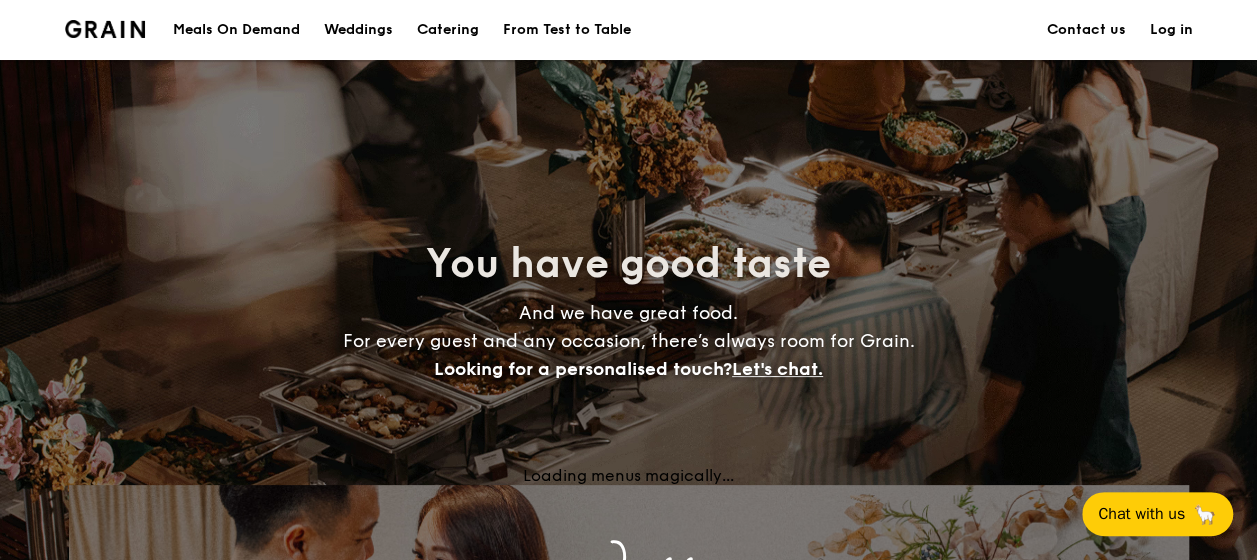 click on "Catering" at bounding box center (448, 30) 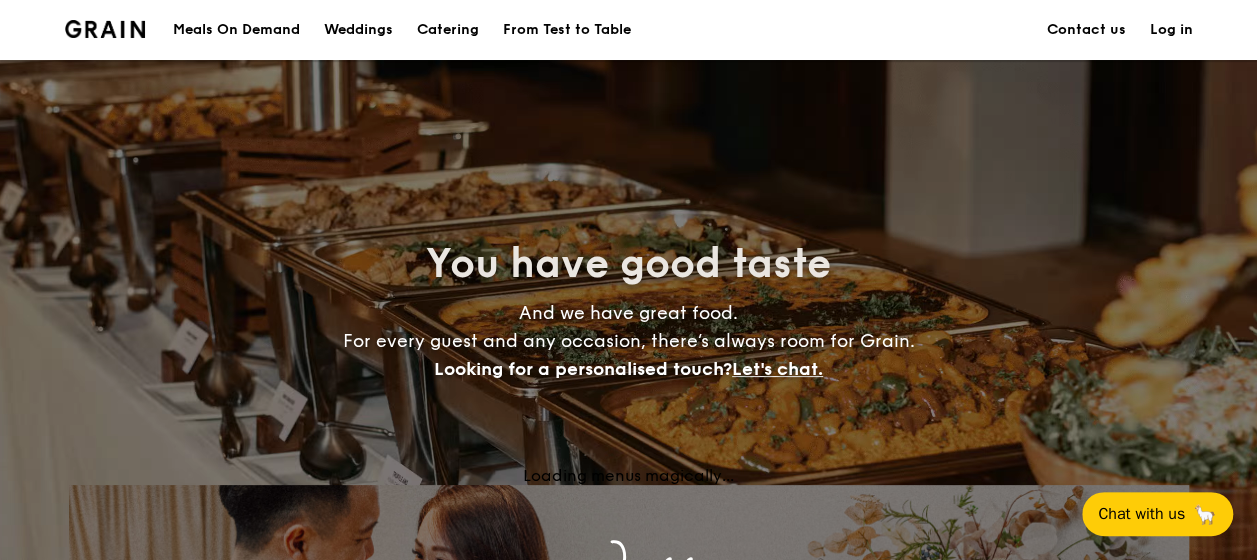click at bounding box center (113, 30) 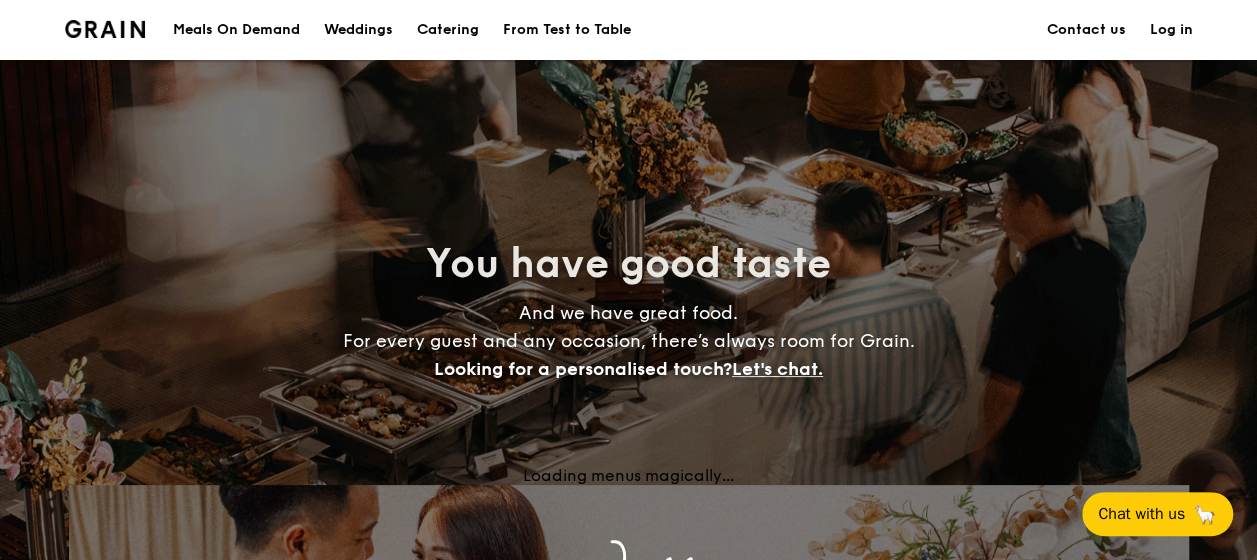 click on "Meals On Demand" at bounding box center (236, 30) 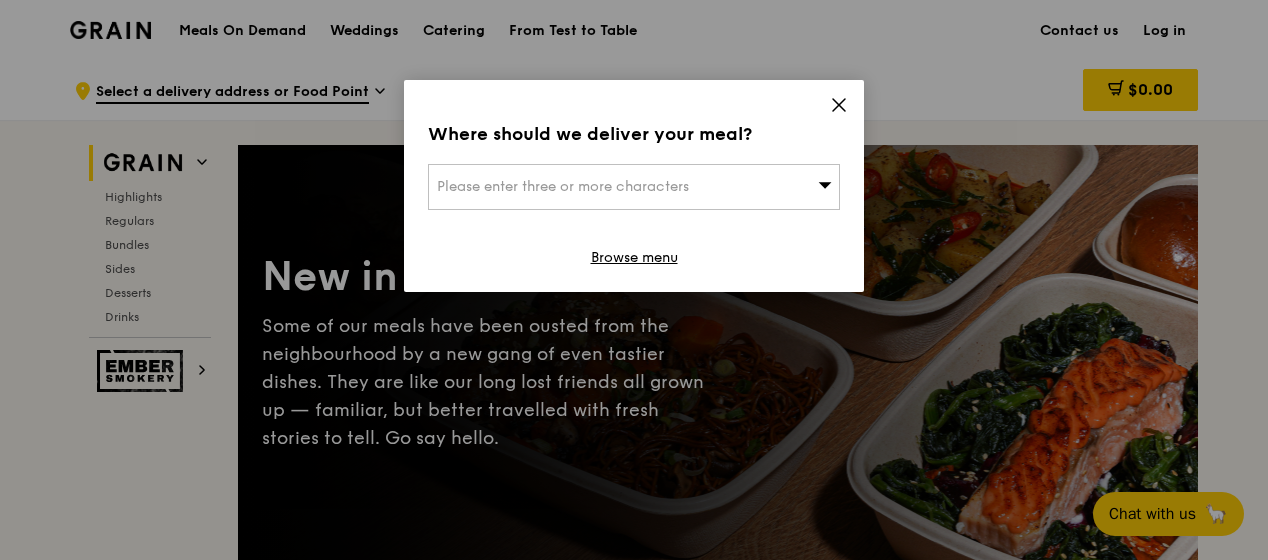 scroll, scrollTop: 60, scrollLeft: 0, axis: vertical 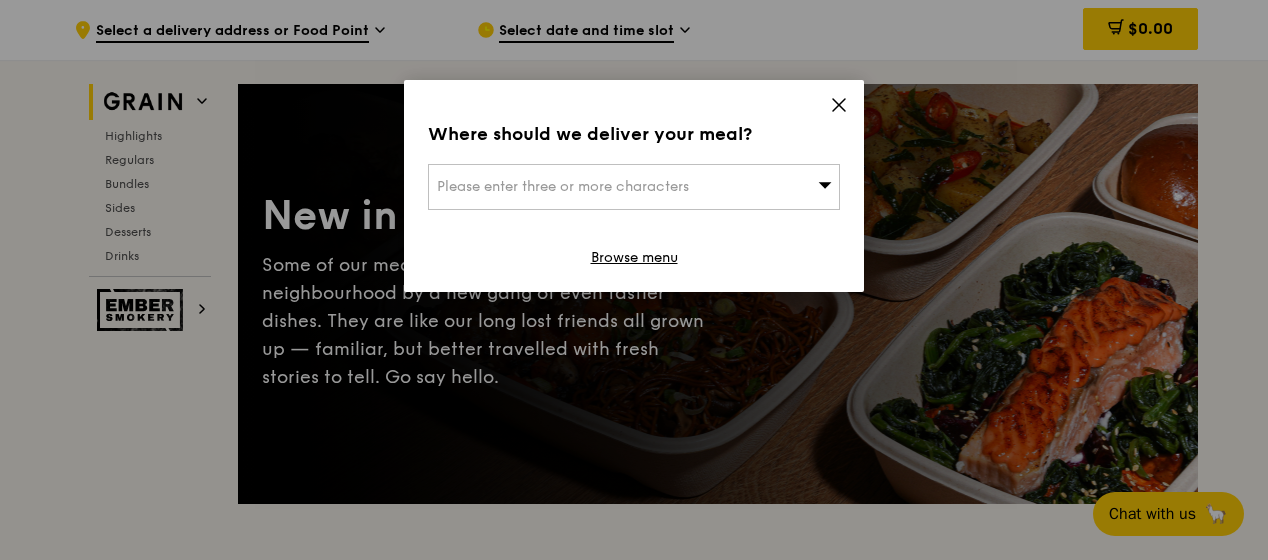 click on "Please enter three or more characters" at bounding box center [563, 186] 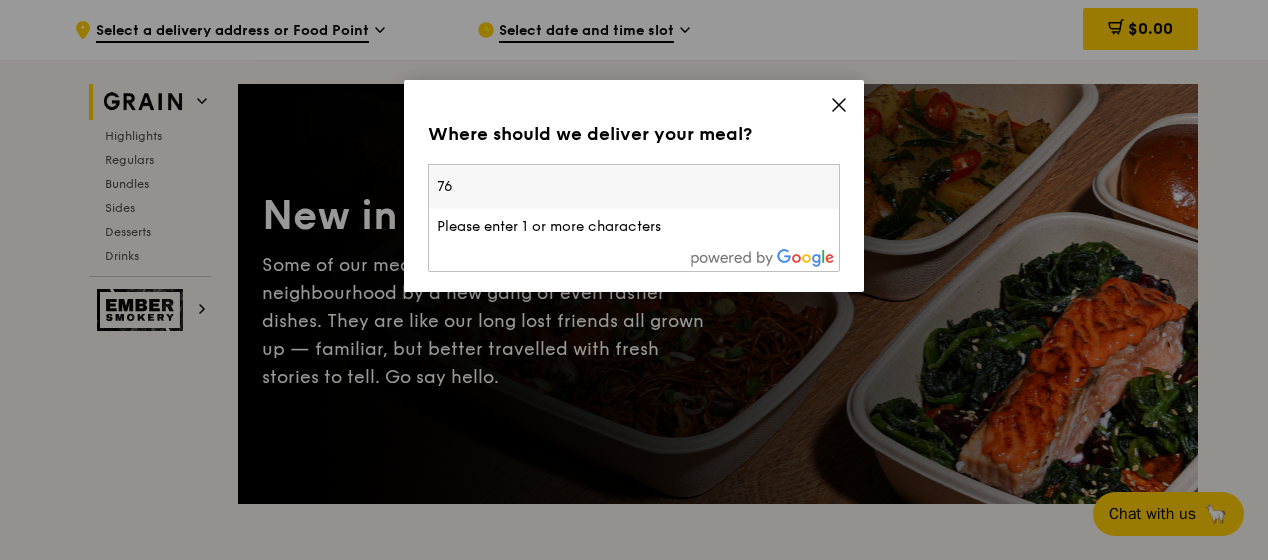 type on "7" 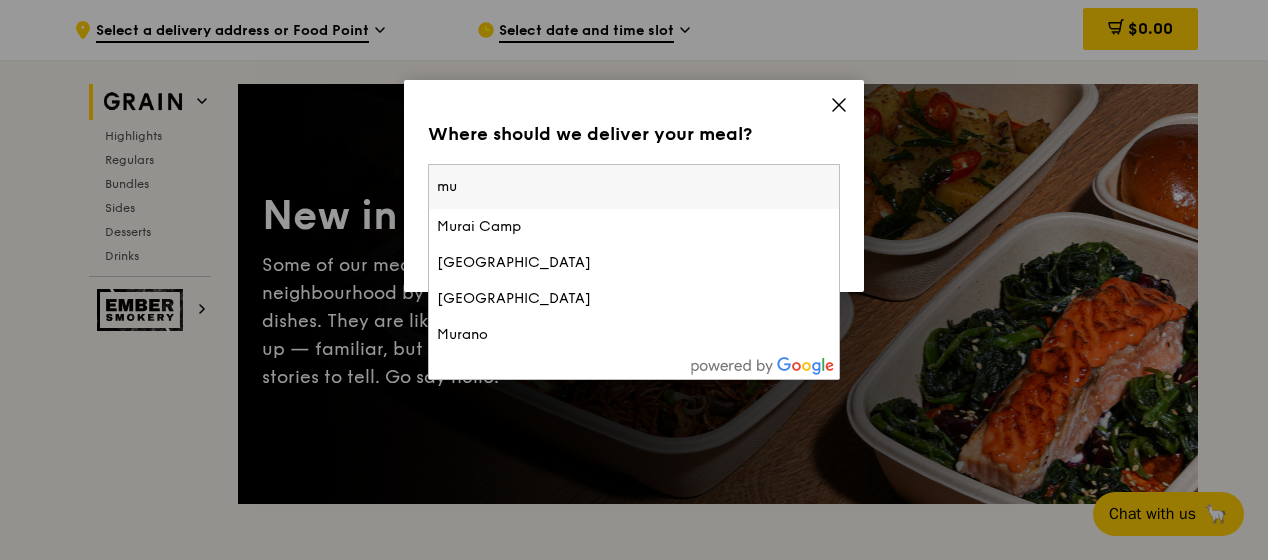 type on "m" 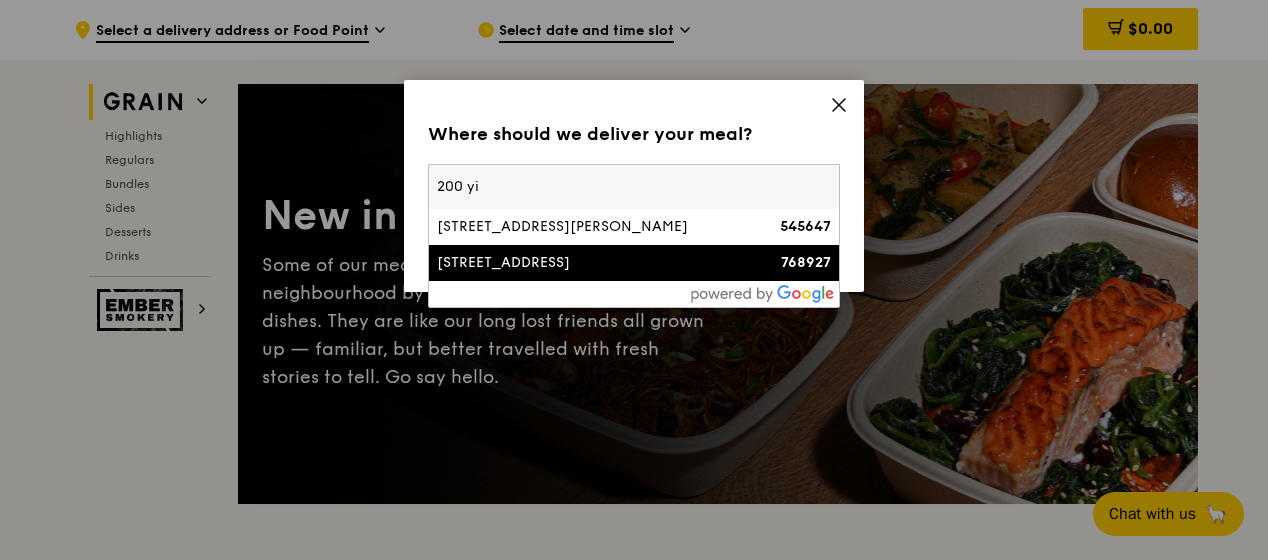 type on "200 yi" 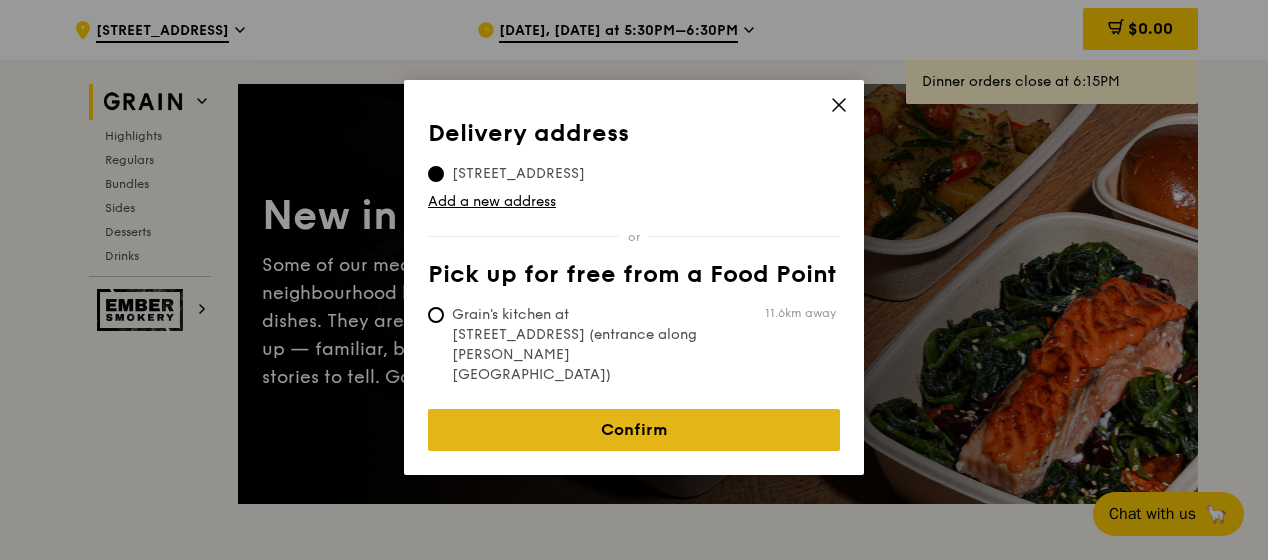 click on "Confirm" at bounding box center [634, 430] 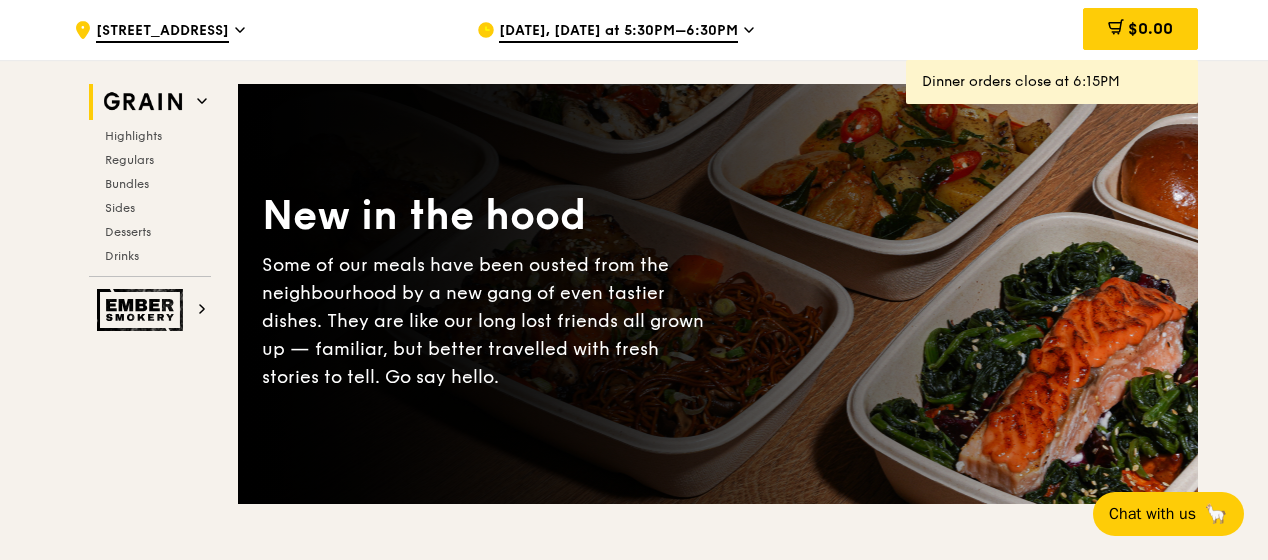 scroll, scrollTop: 0, scrollLeft: 0, axis: both 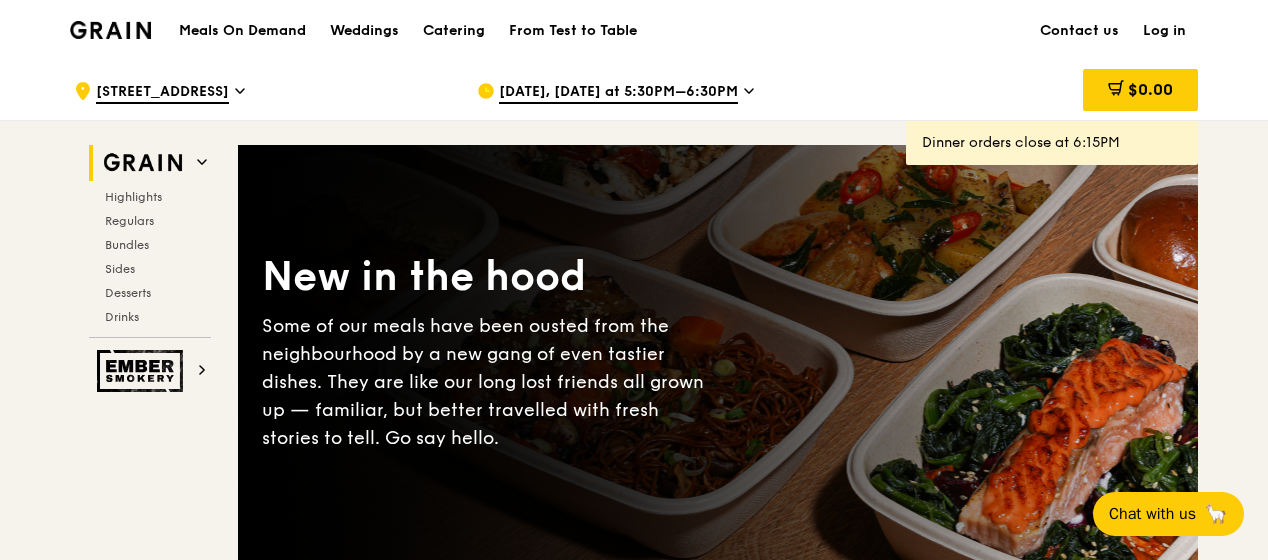 click on "Jul 14, Today at 5:30PM–6:30PM" at bounding box center [618, 93] 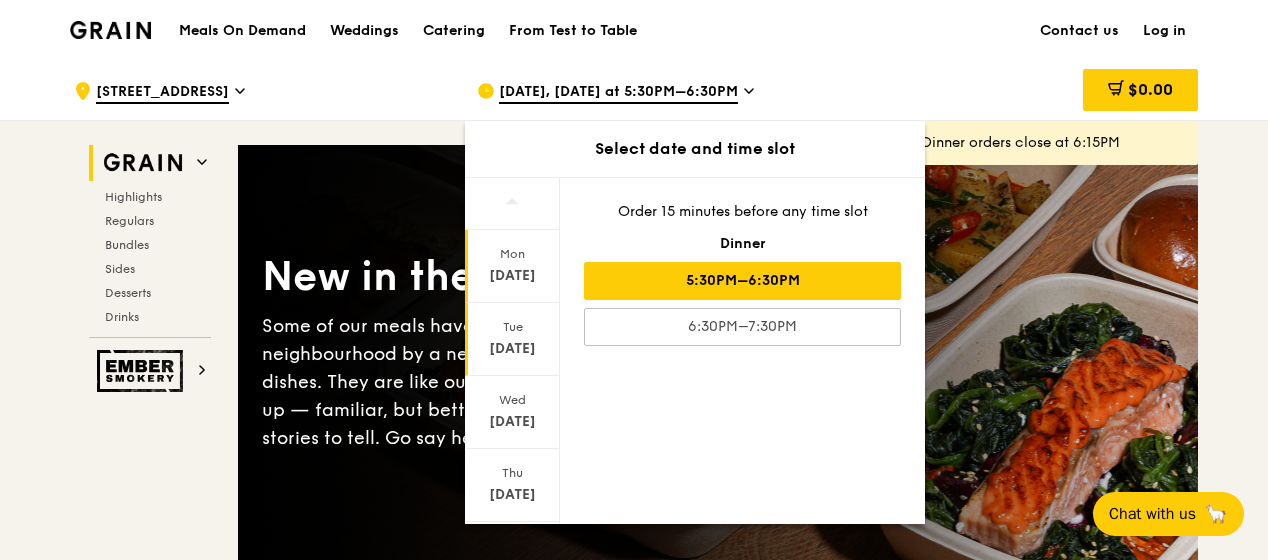 scroll, scrollTop: 265, scrollLeft: 0, axis: vertical 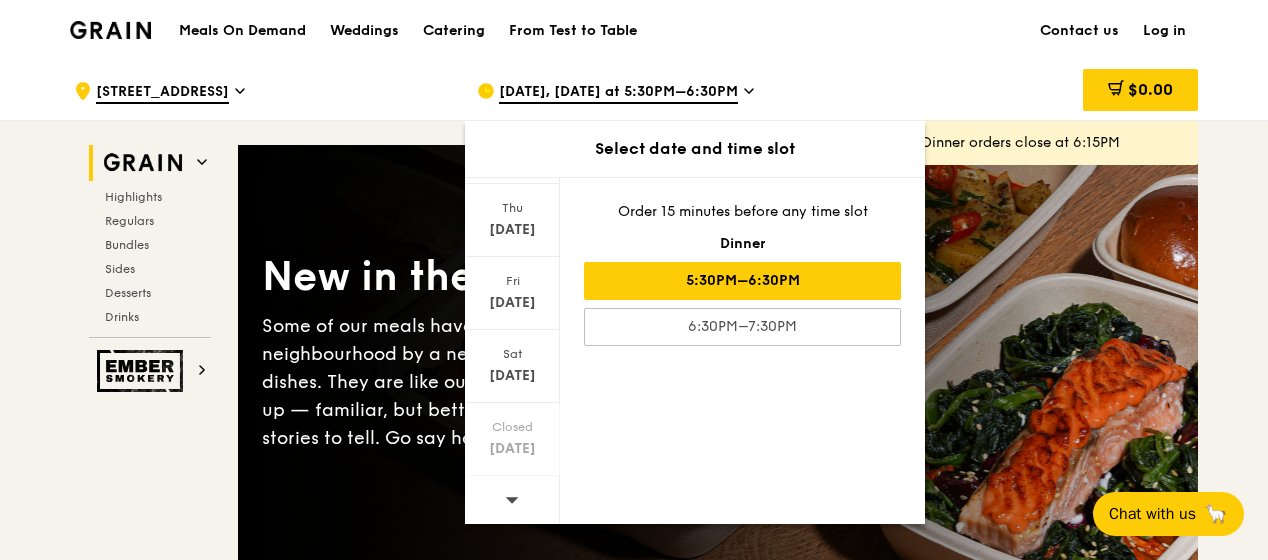 click at bounding box center (110, 30) 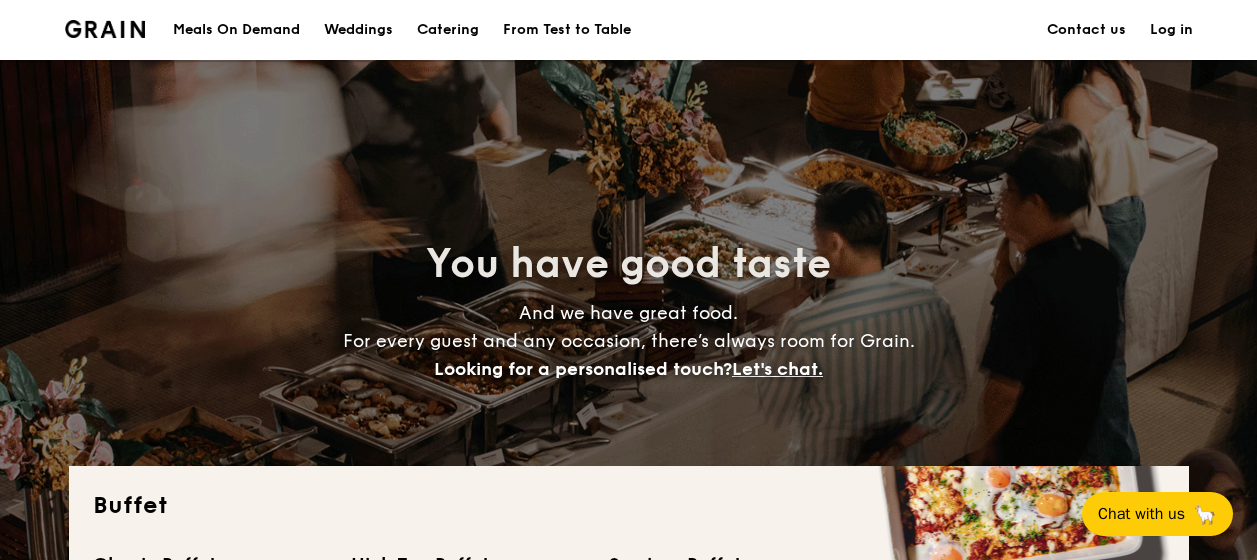 scroll, scrollTop: 464, scrollLeft: 0, axis: vertical 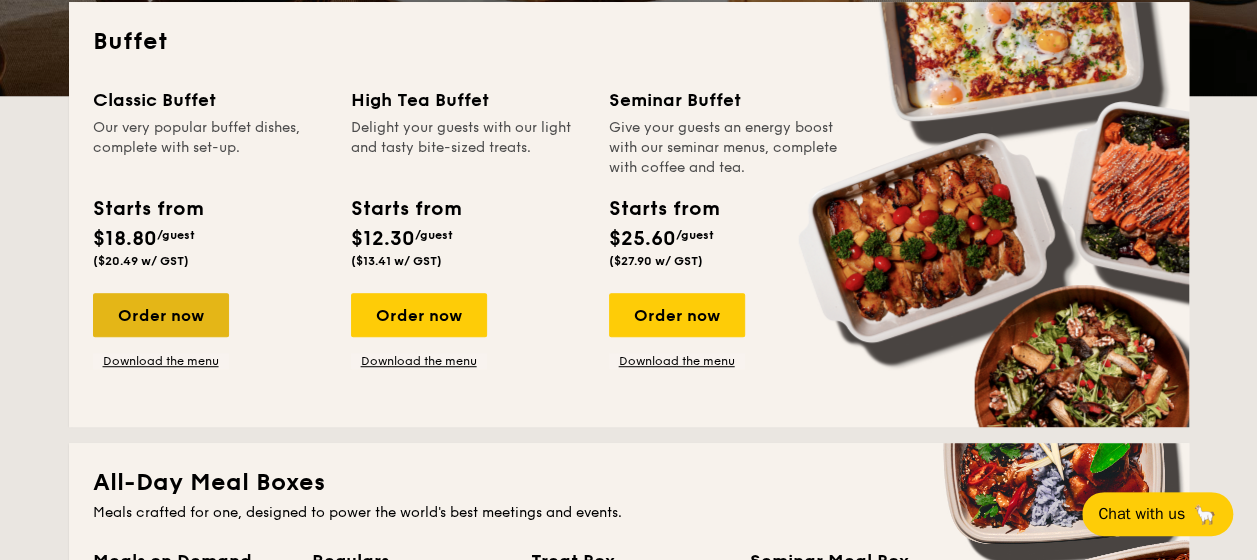 click on "Order now" at bounding box center [161, 315] 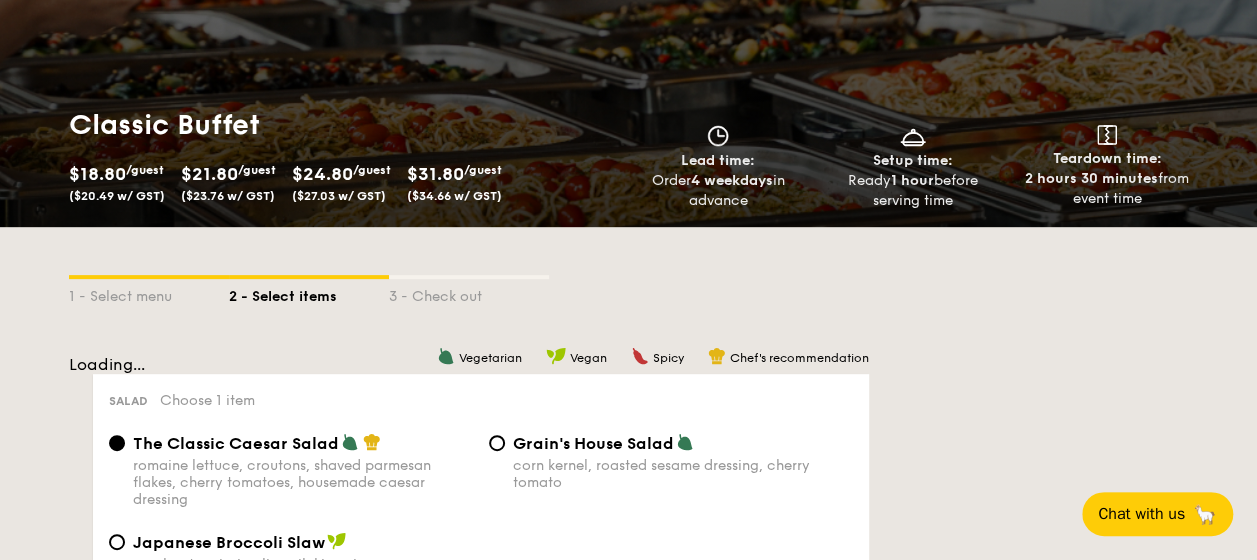 scroll, scrollTop: 211, scrollLeft: 0, axis: vertical 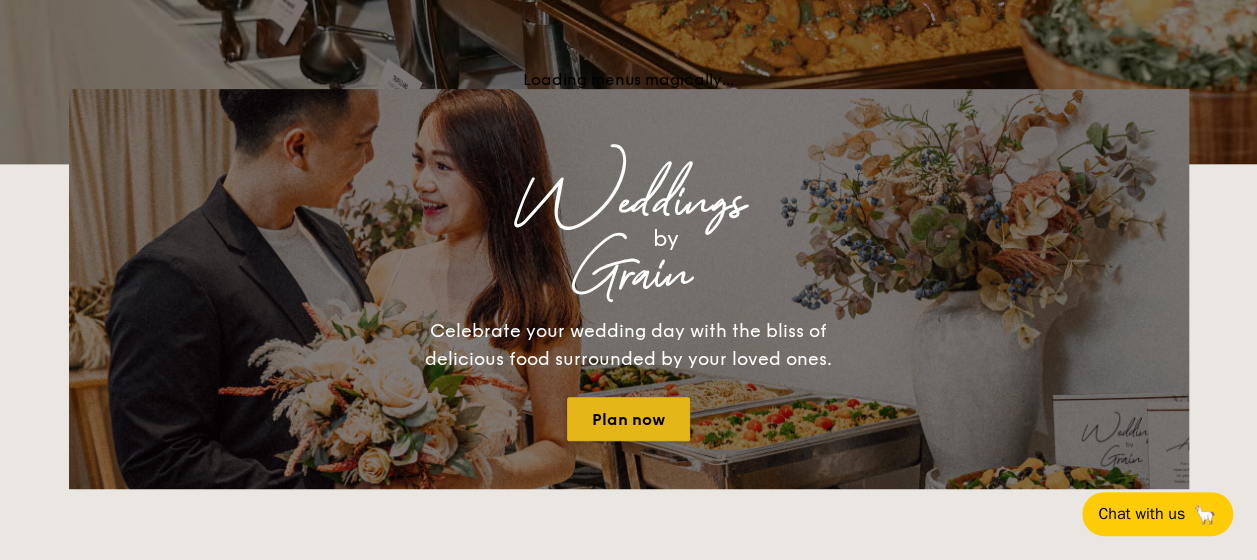 click on "Plan now" at bounding box center [628, 419] 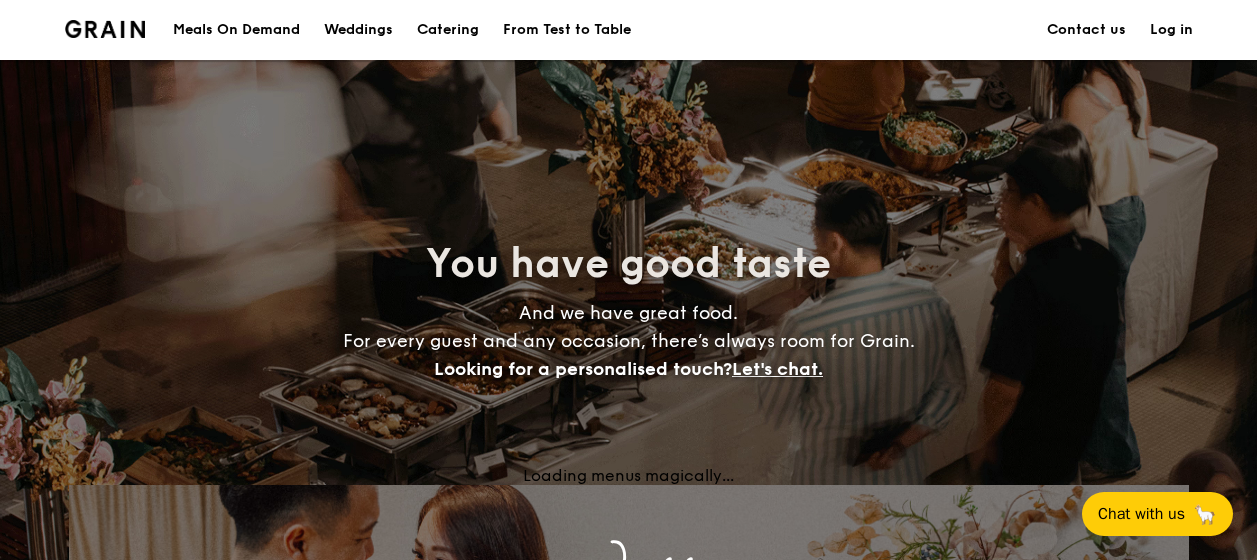 scroll, scrollTop: 0, scrollLeft: 0, axis: both 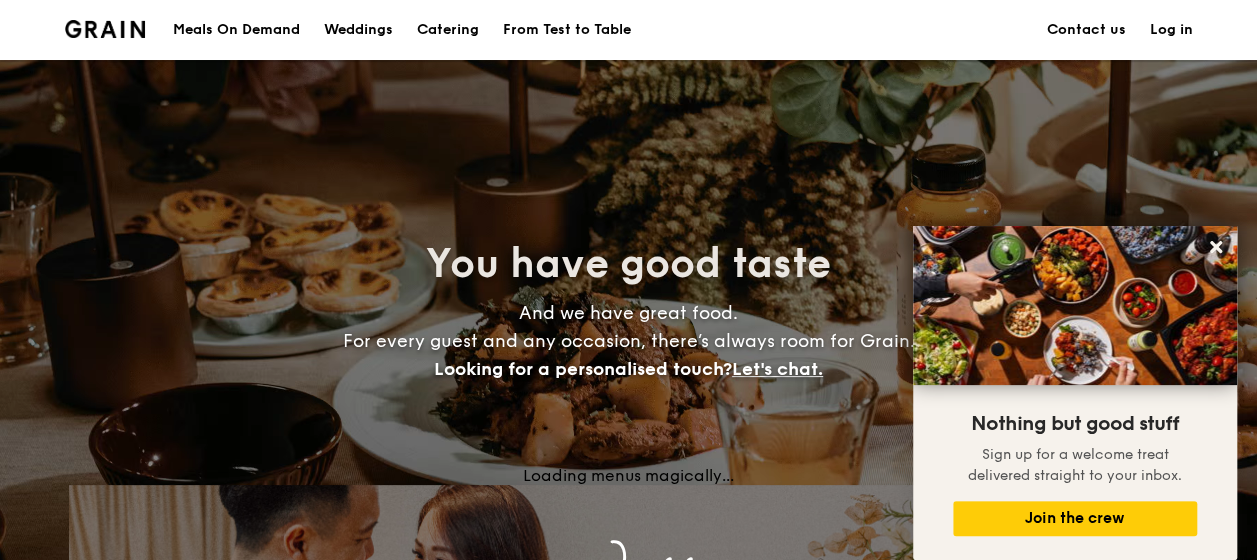 click on "Looking for a personalised touch?" at bounding box center [583, 369] 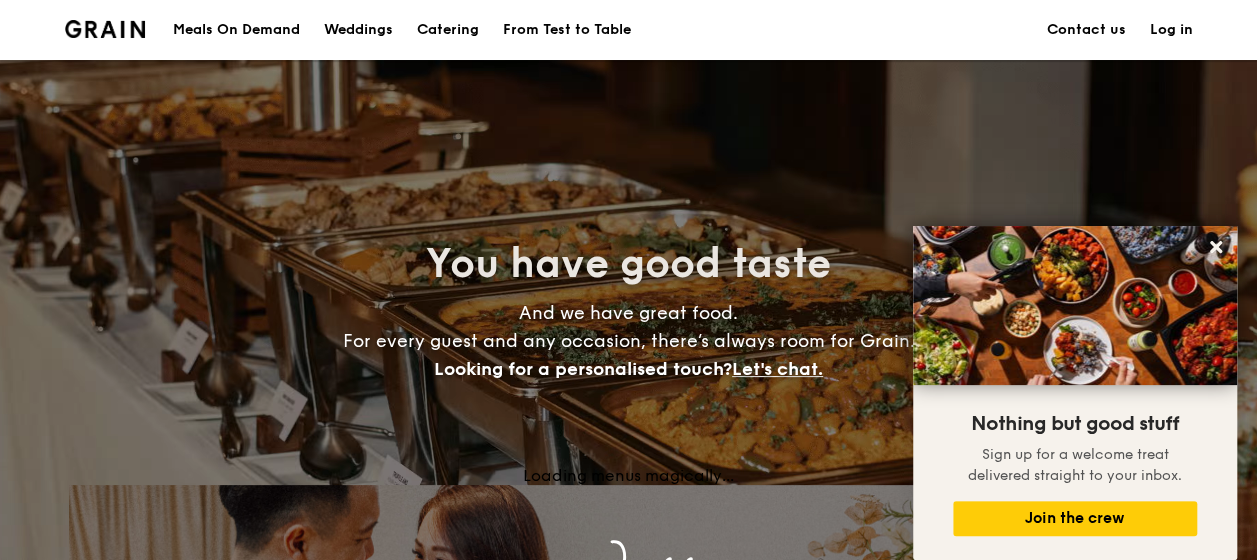 click on "Let's chat." at bounding box center (777, 369) 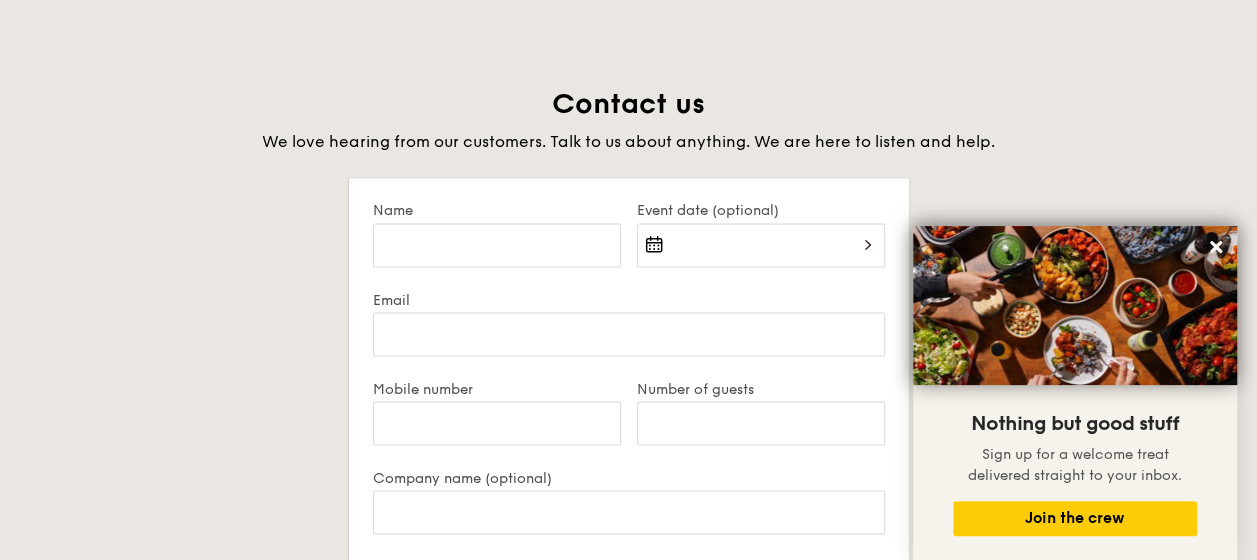 scroll, scrollTop: 1687, scrollLeft: 0, axis: vertical 